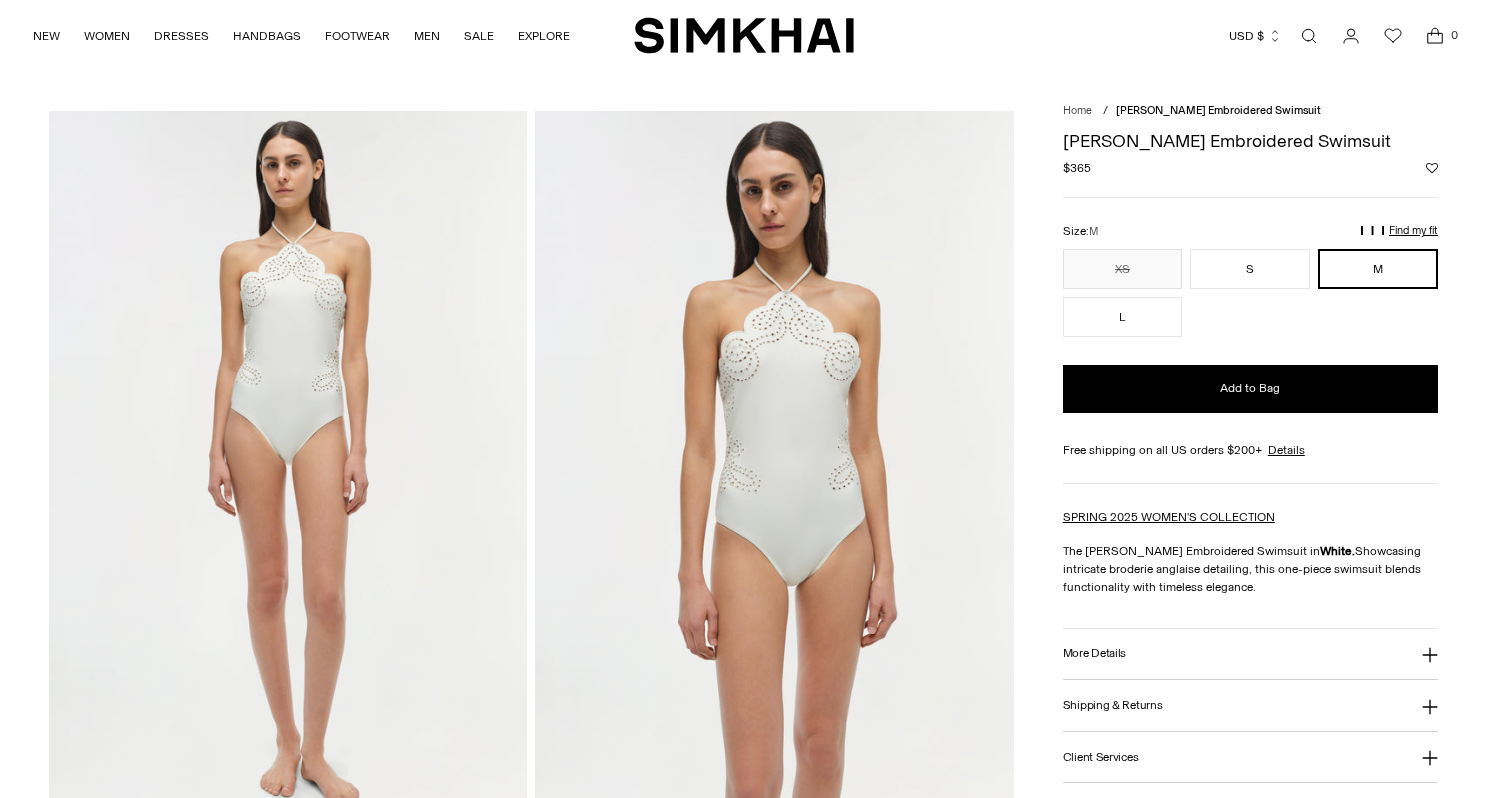 scroll, scrollTop: 0, scrollLeft: 0, axis: both 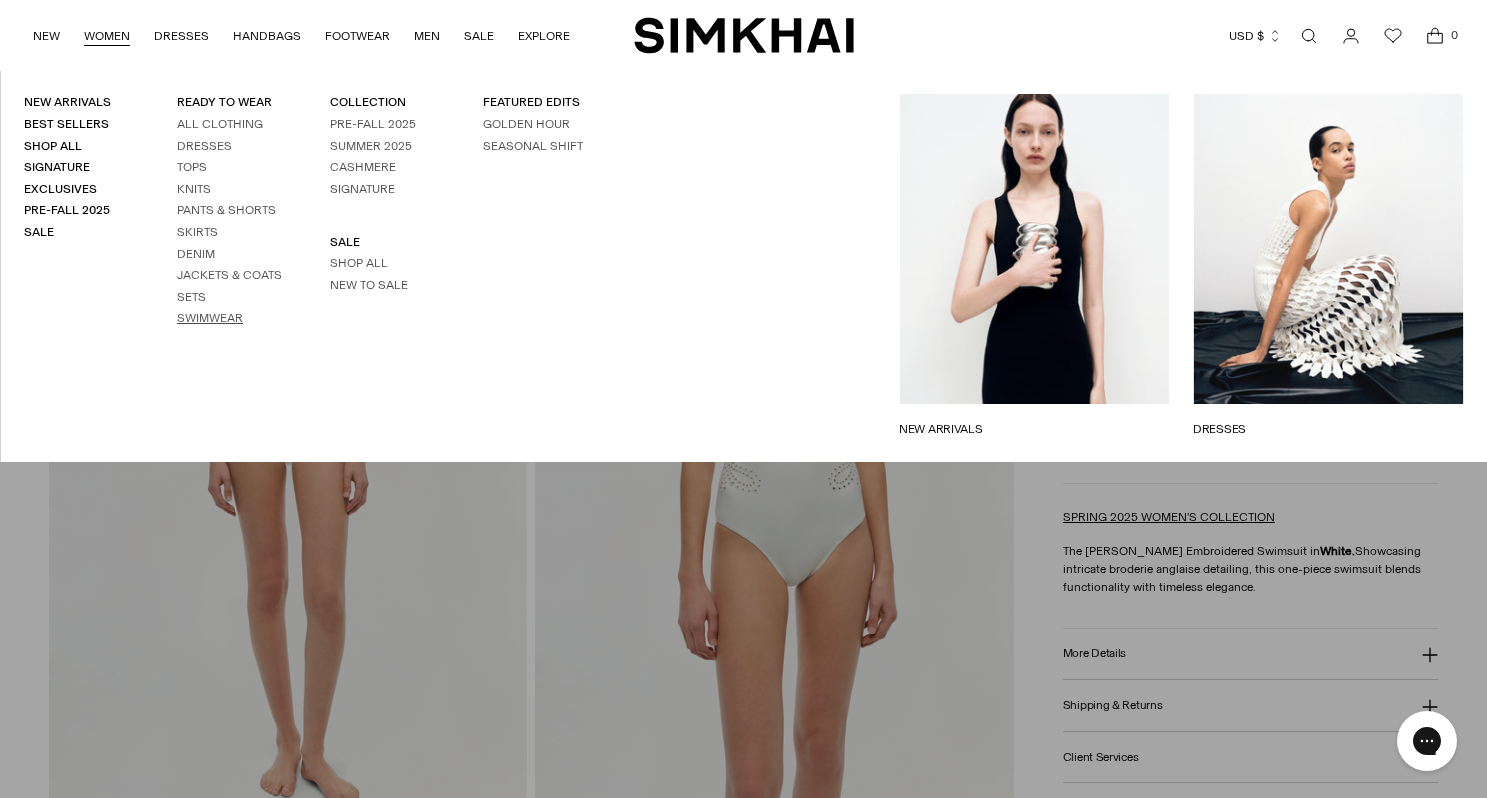 click on "Swimwear" at bounding box center (210, 318) 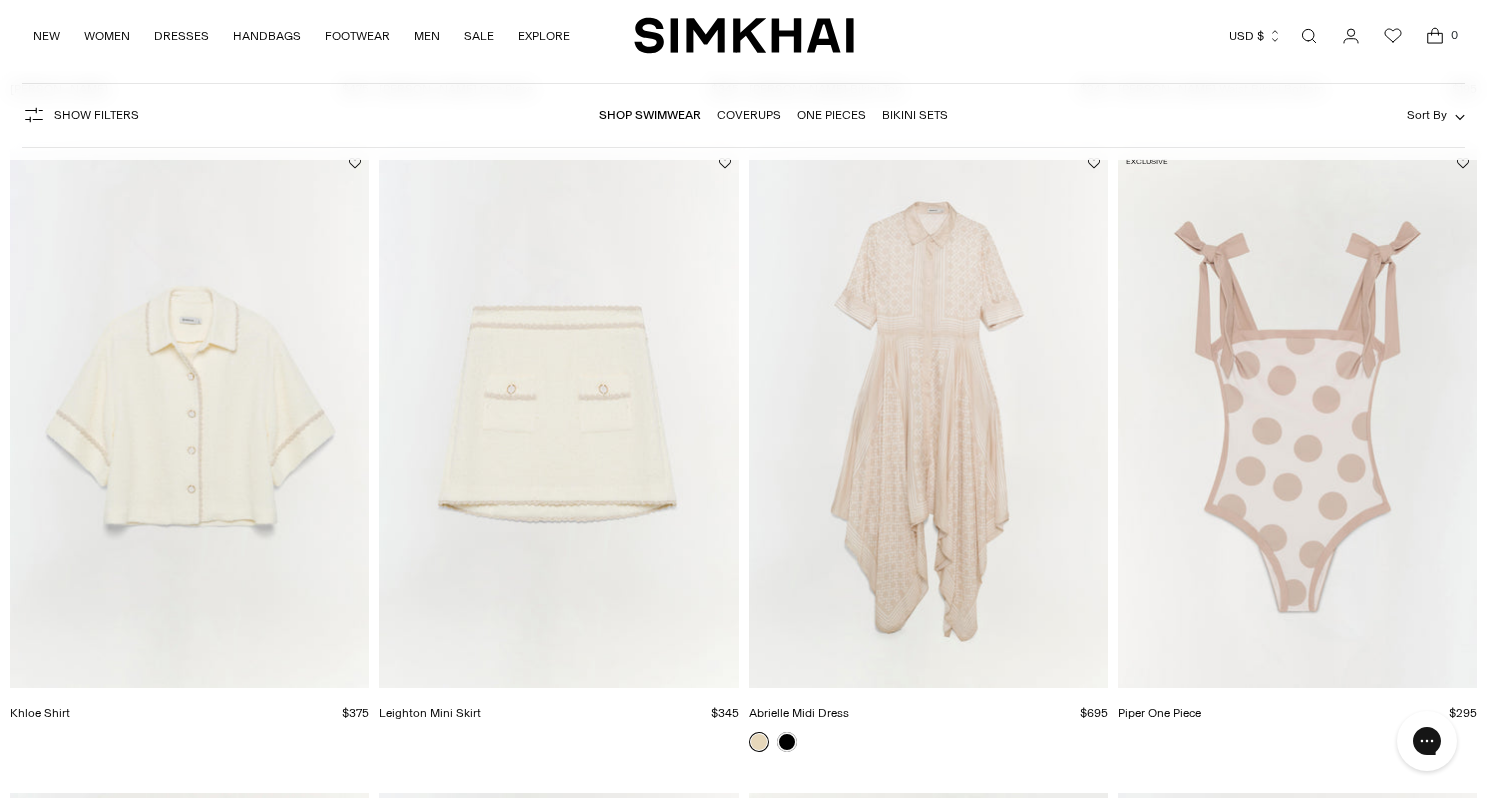 scroll, scrollTop: 0, scrollLeft: 0, axis: both 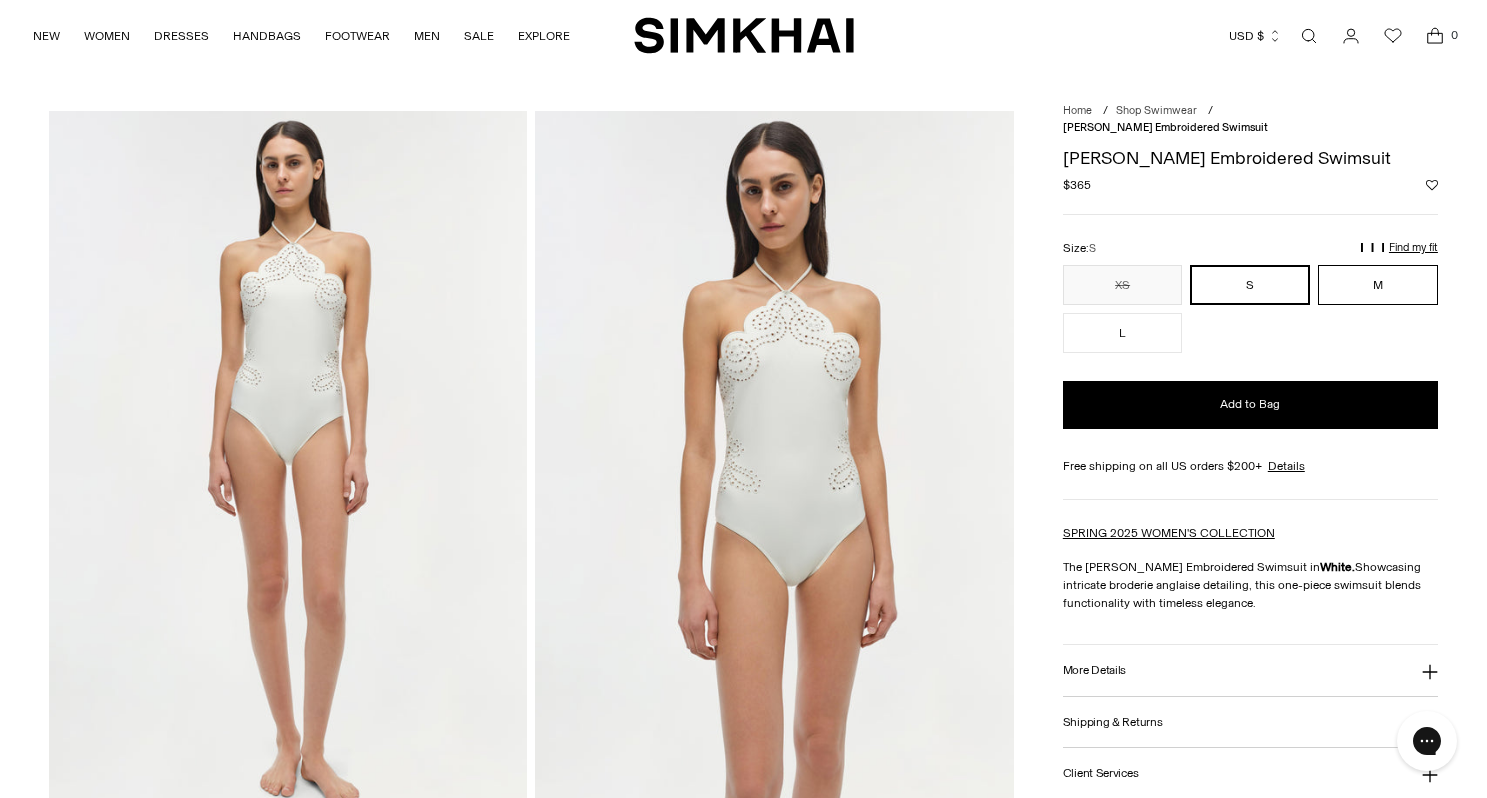 click on "M" at bounding box center (1378, 285) 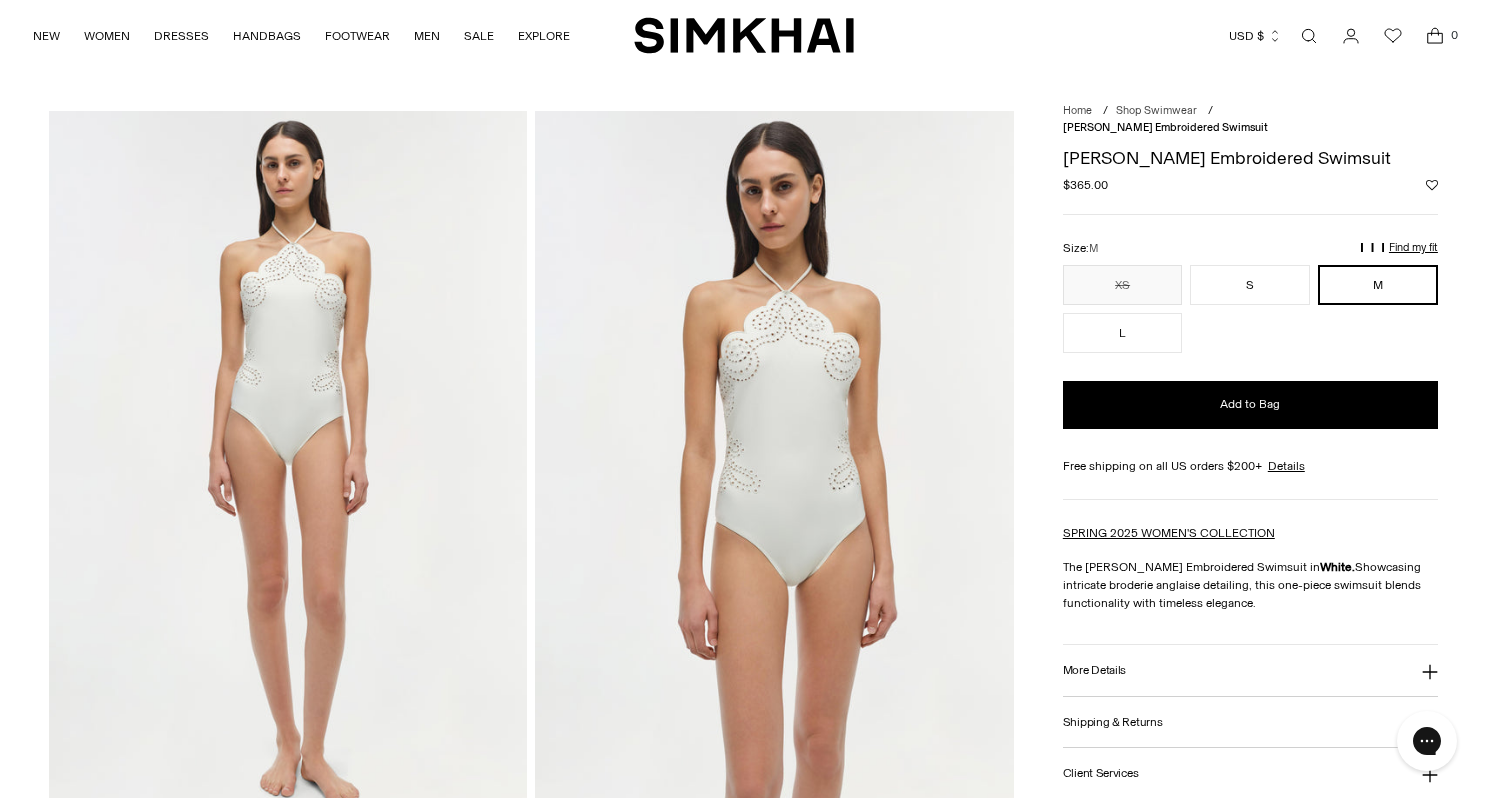 click on "Find my fit" at bounding box center [1175, 256] 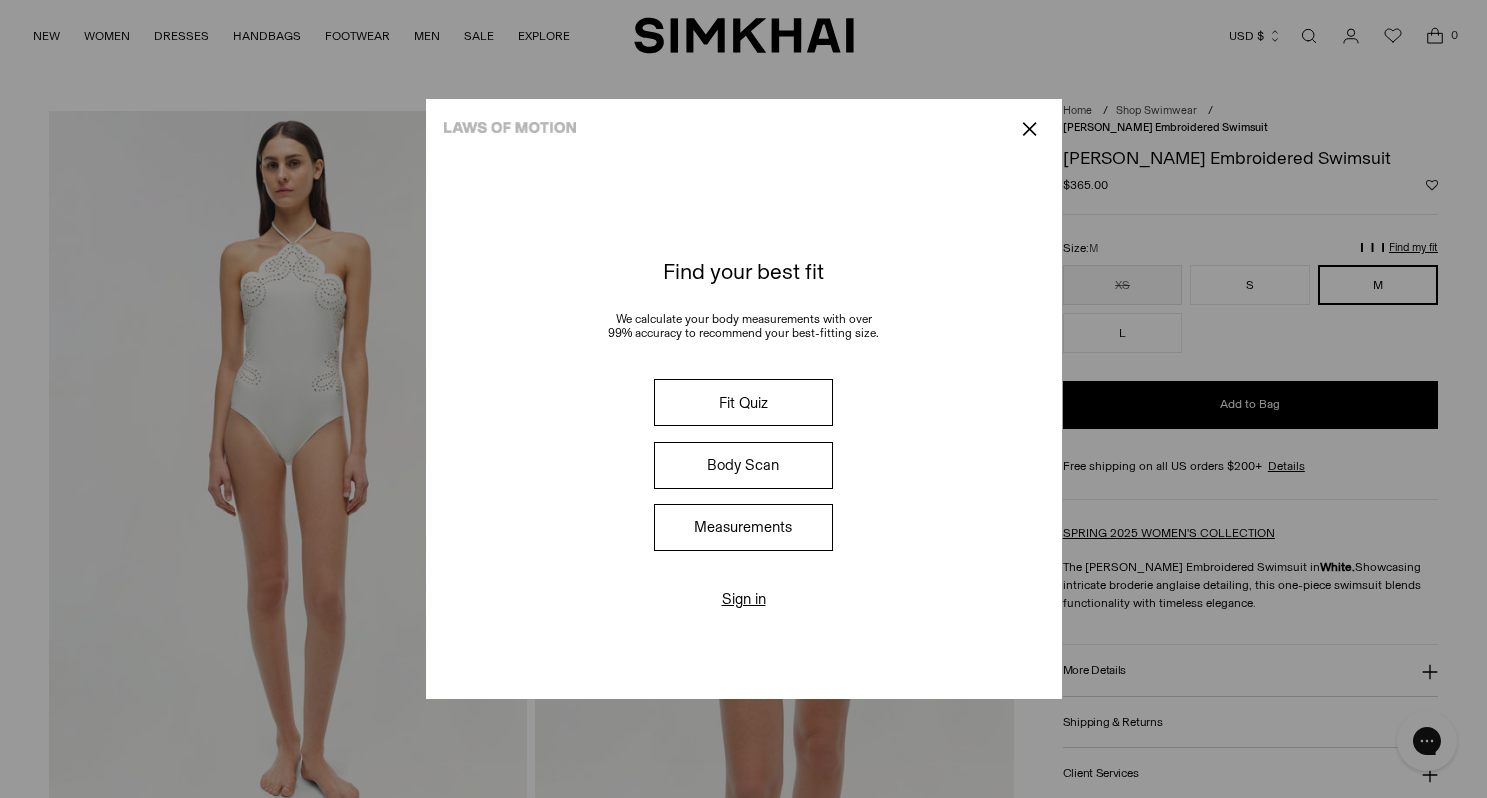 click on "Fit Quiz" at bounding box center (743, 402) 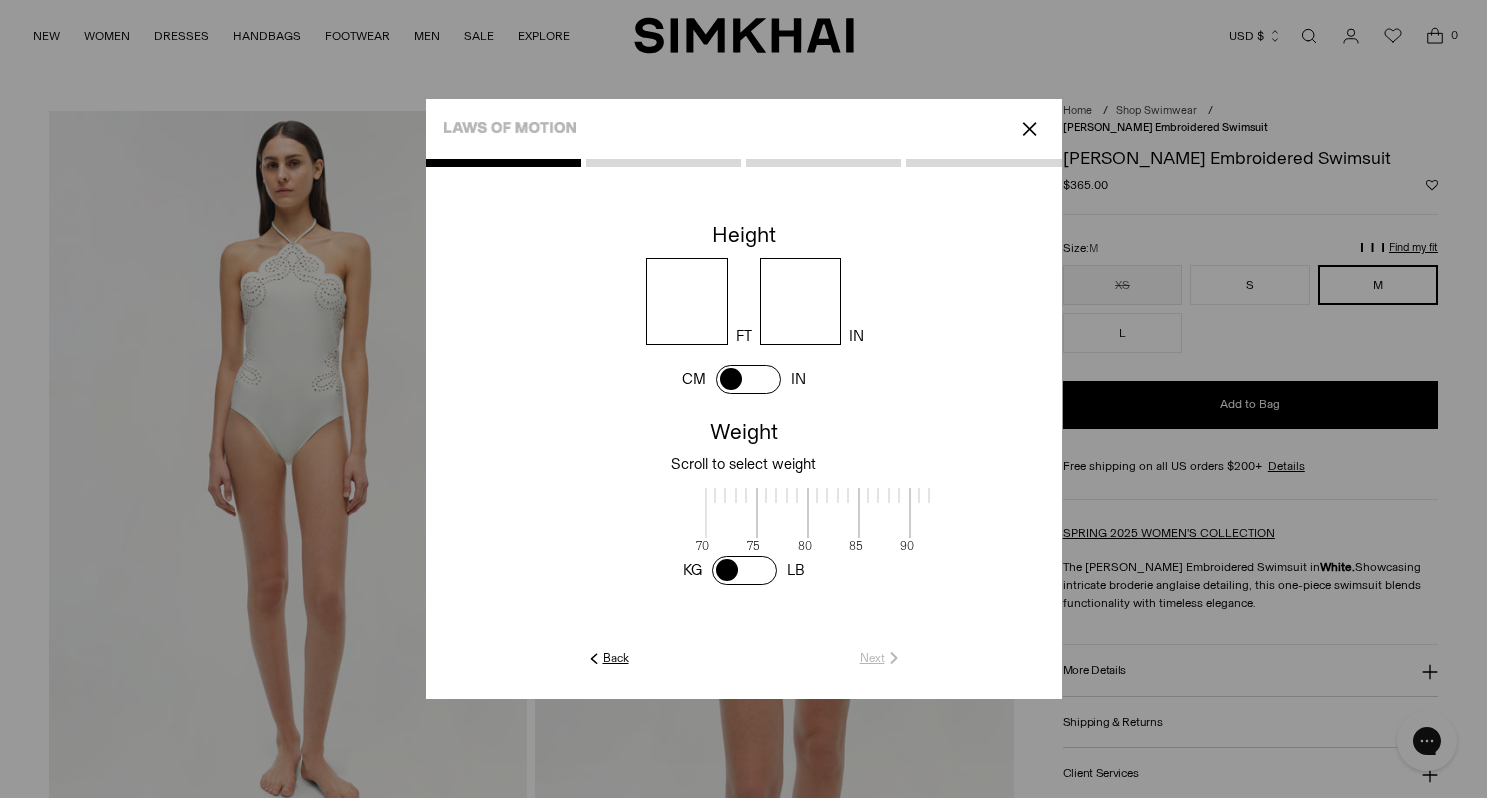 scroll, scrollTop: 2, scrollLeft: 650, axis: both 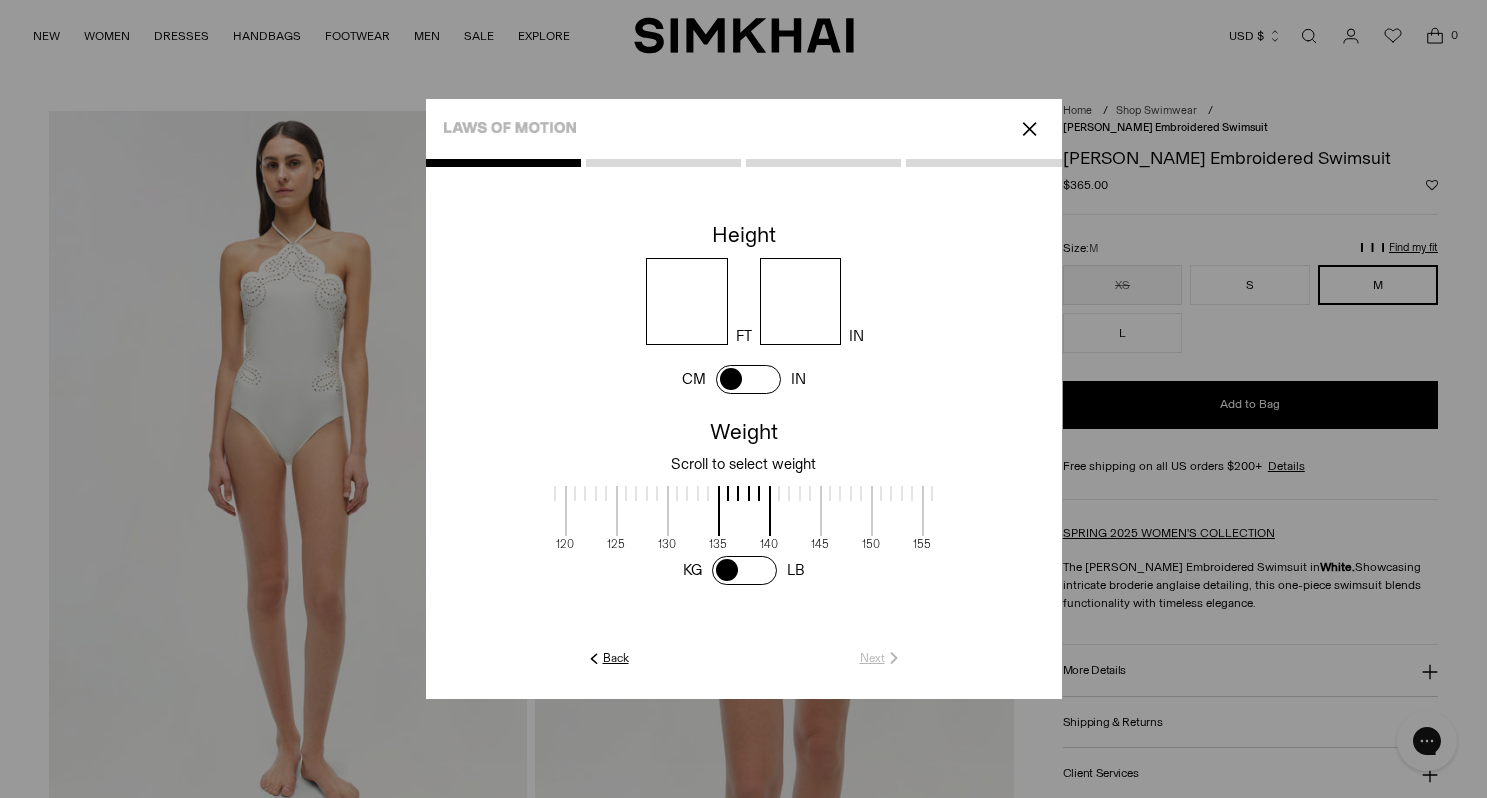 click at bounding box center [687, 301] 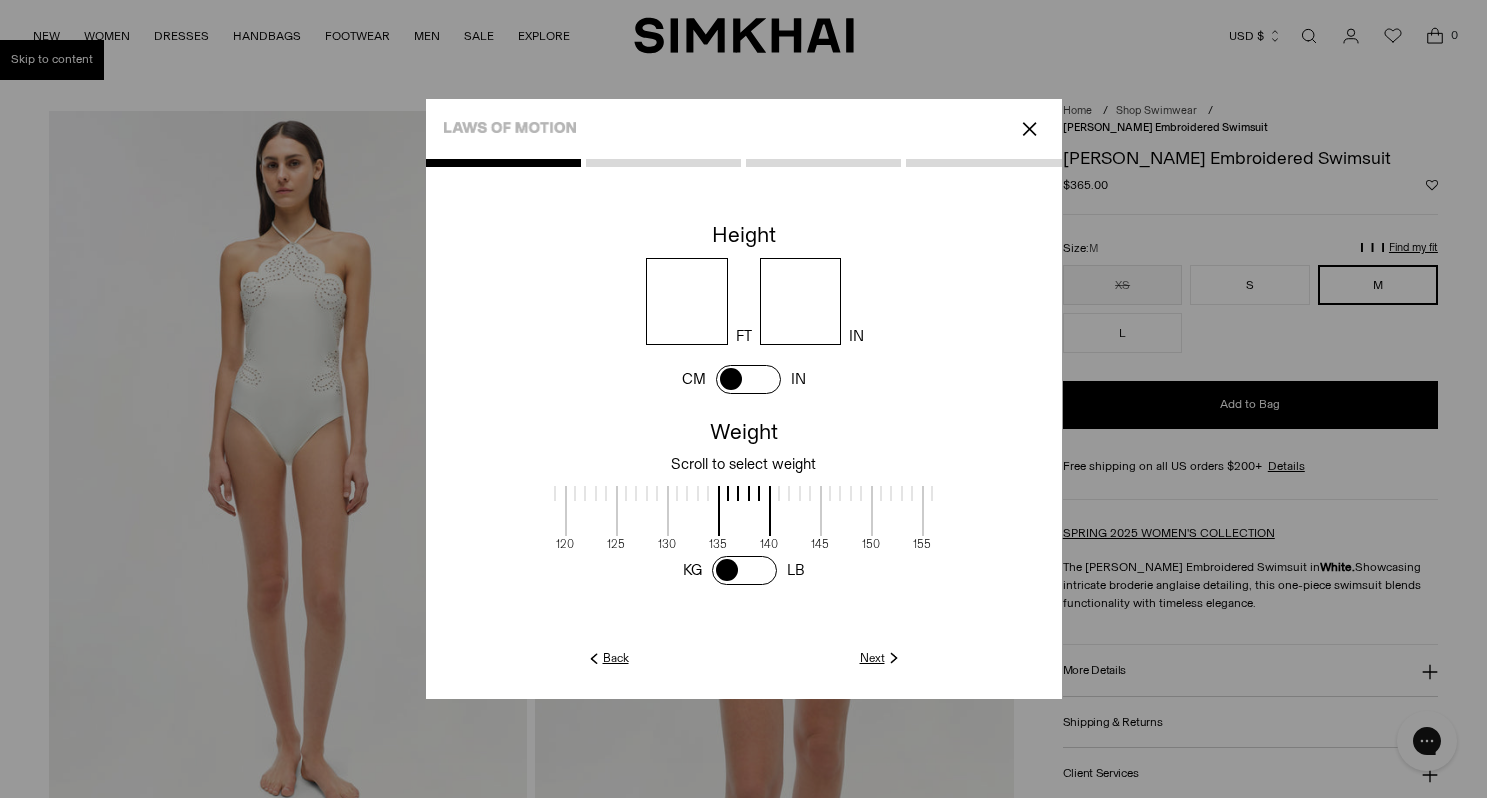 type on "*" 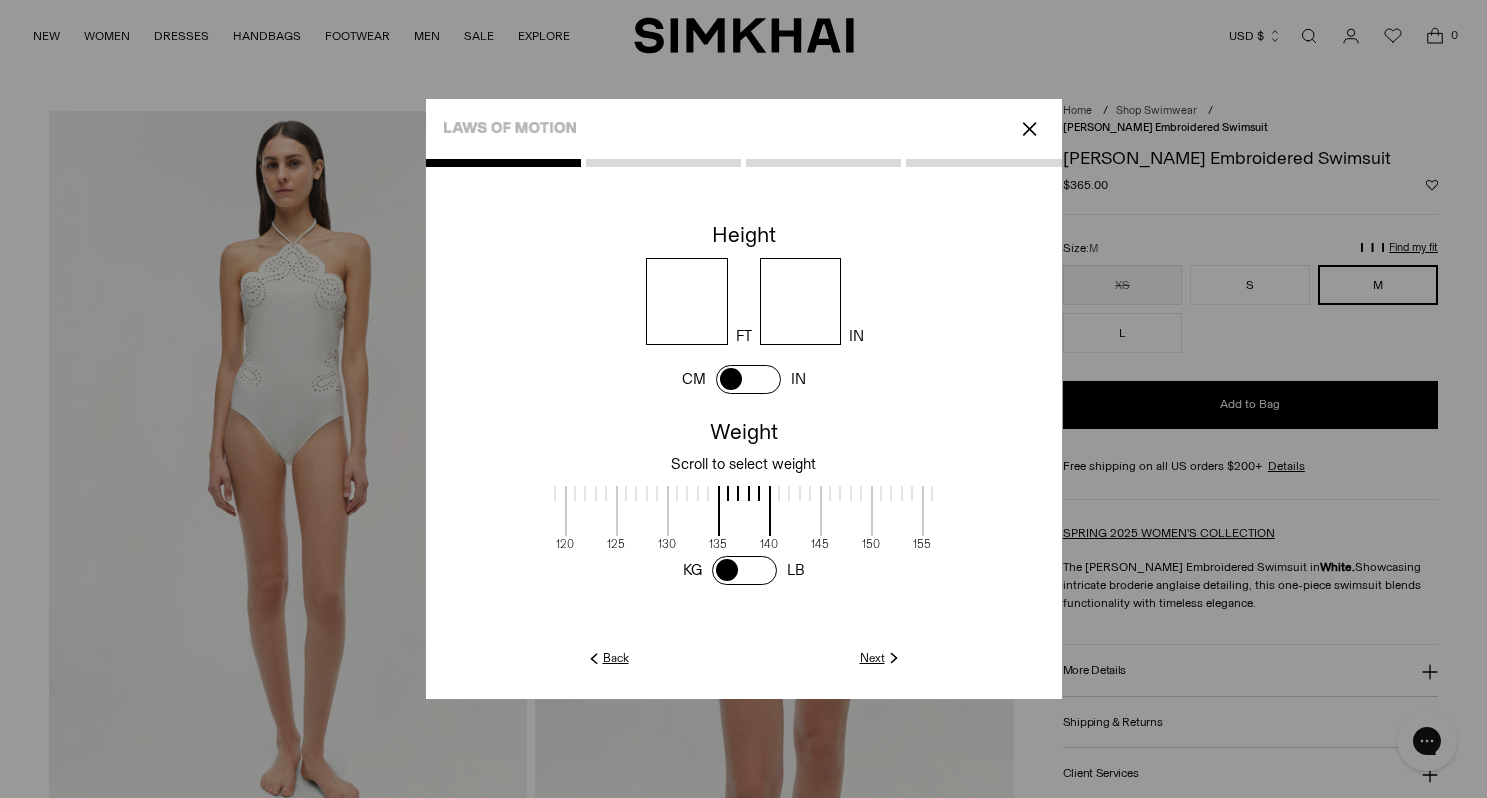click at bounding box center [795, 511] 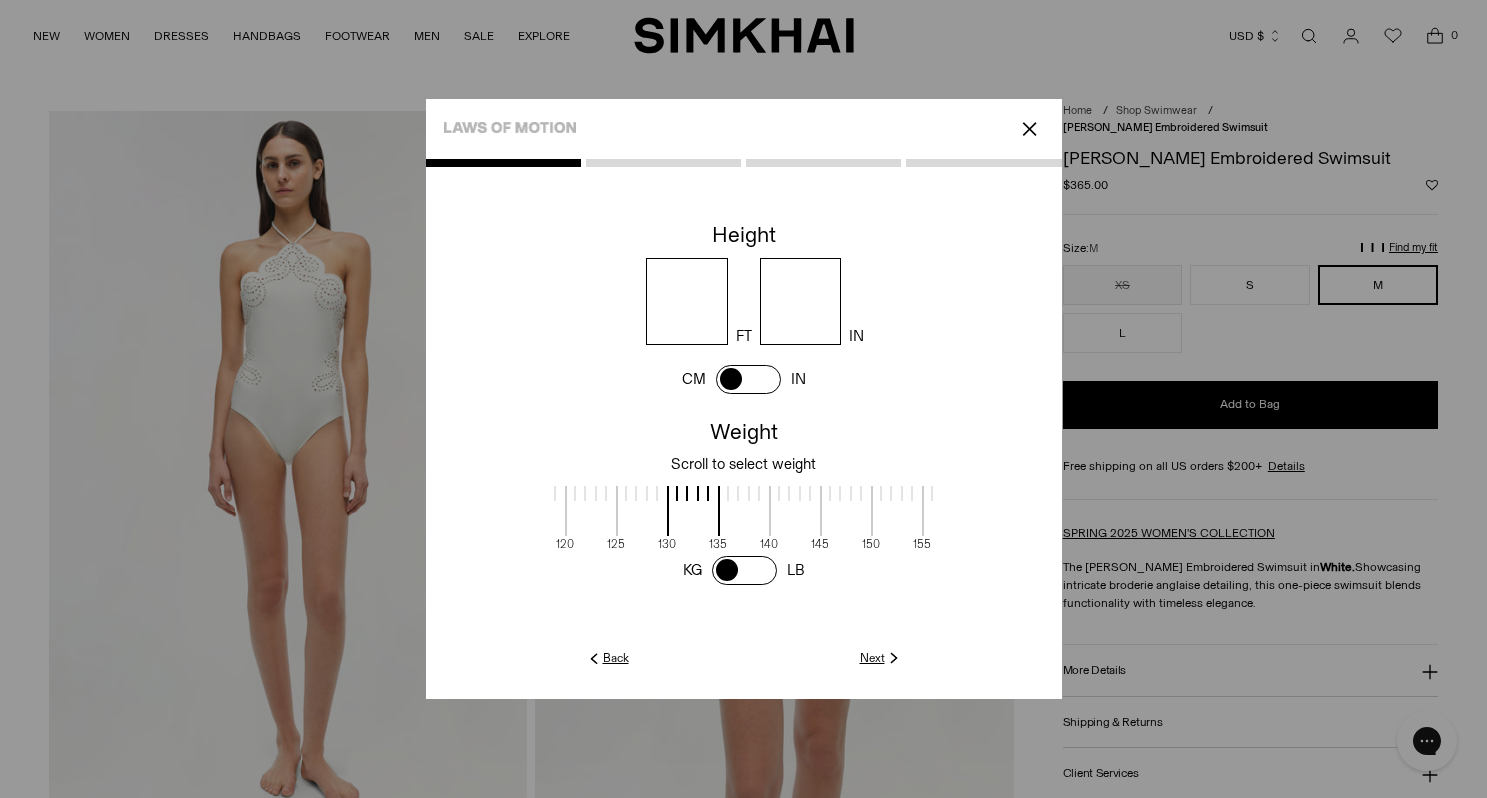 drag, startPoint x: 836, startPoint y: 513, endPoint x: 870, endPoint y: 517, distance: 34.234486 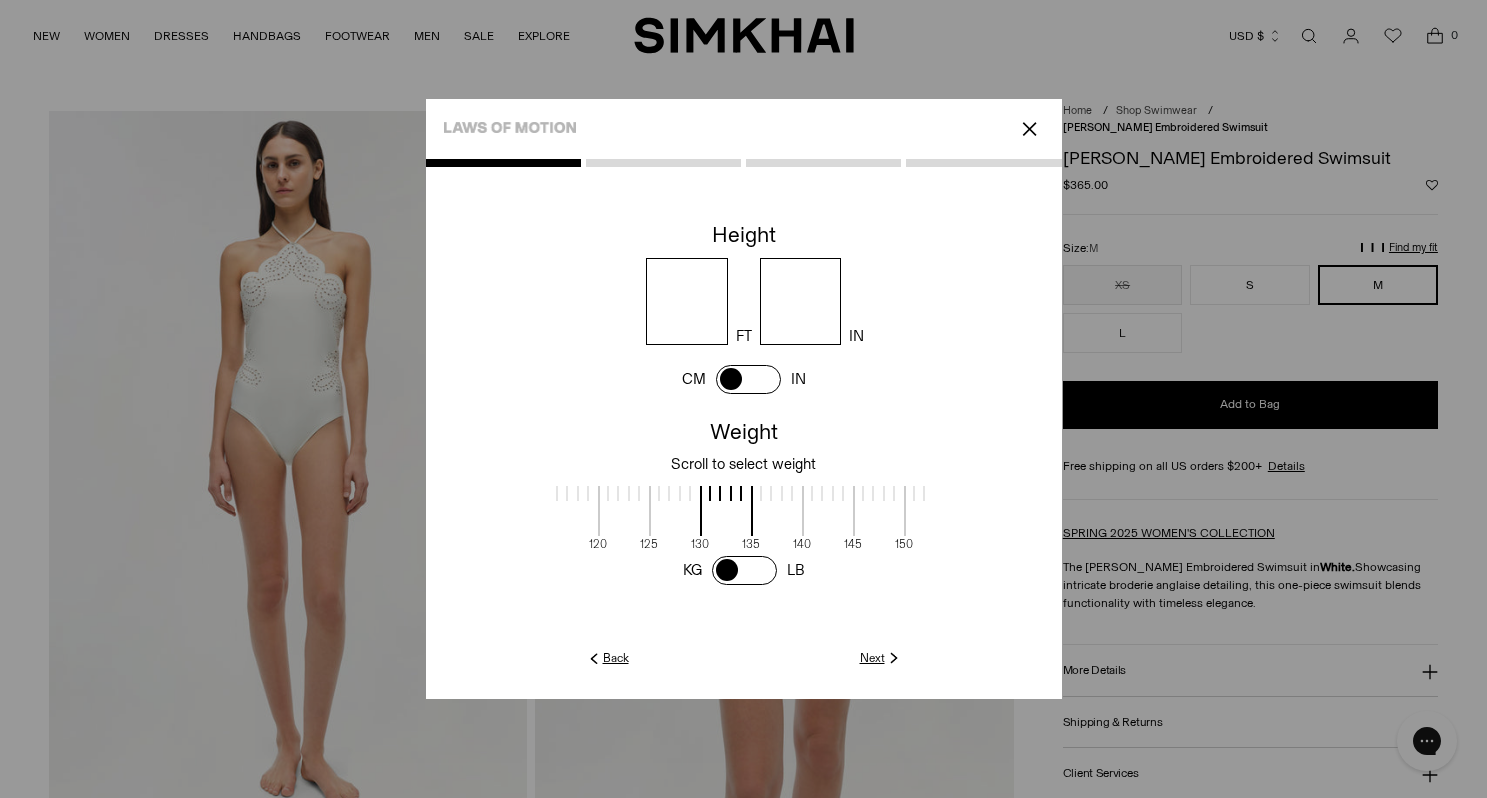 click at bounding box center [726, 511] 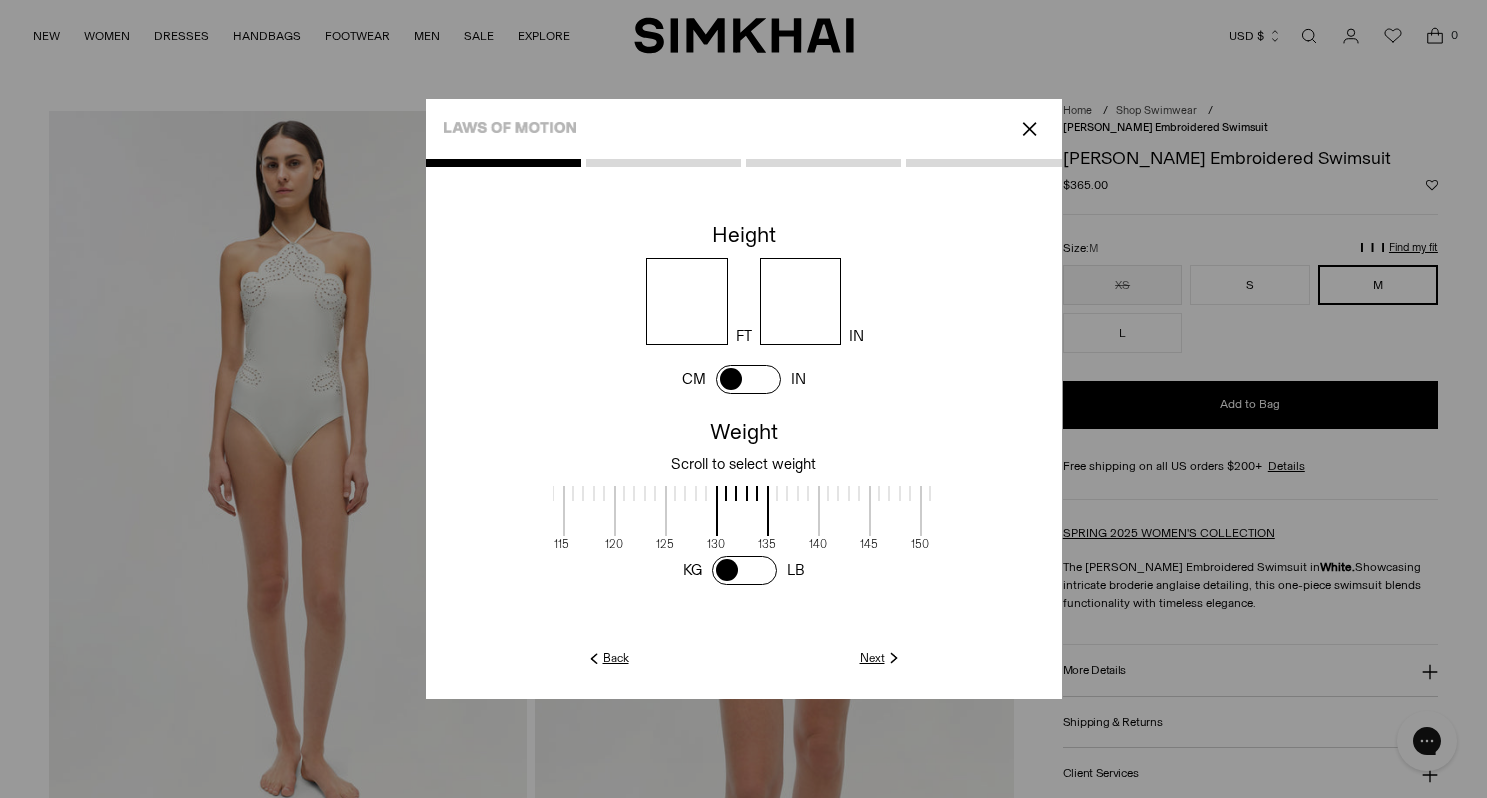 scroll, scrollTop: 2, scrollLeft: 588, axis: both 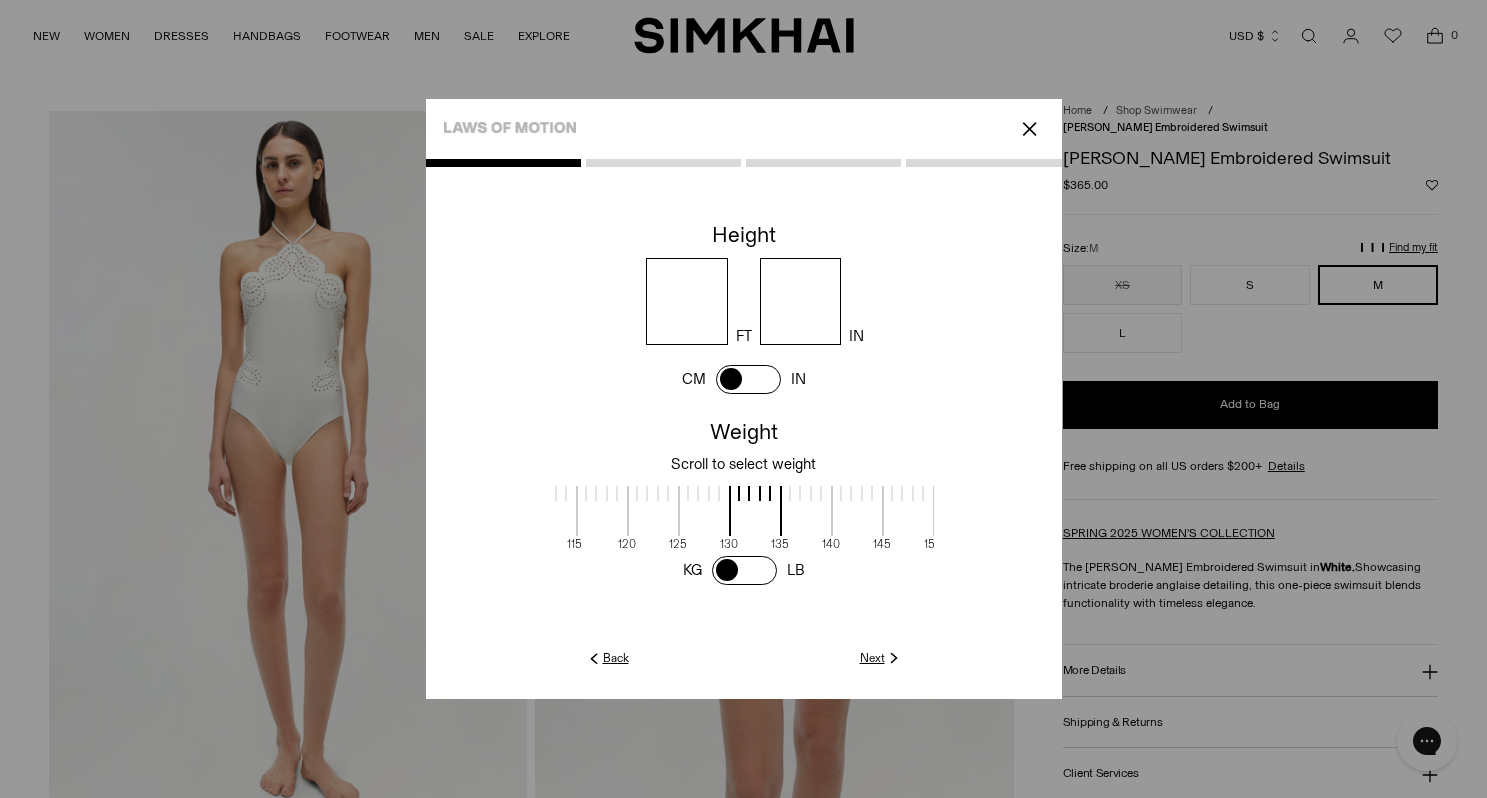 click at bounding box center (908, 511) 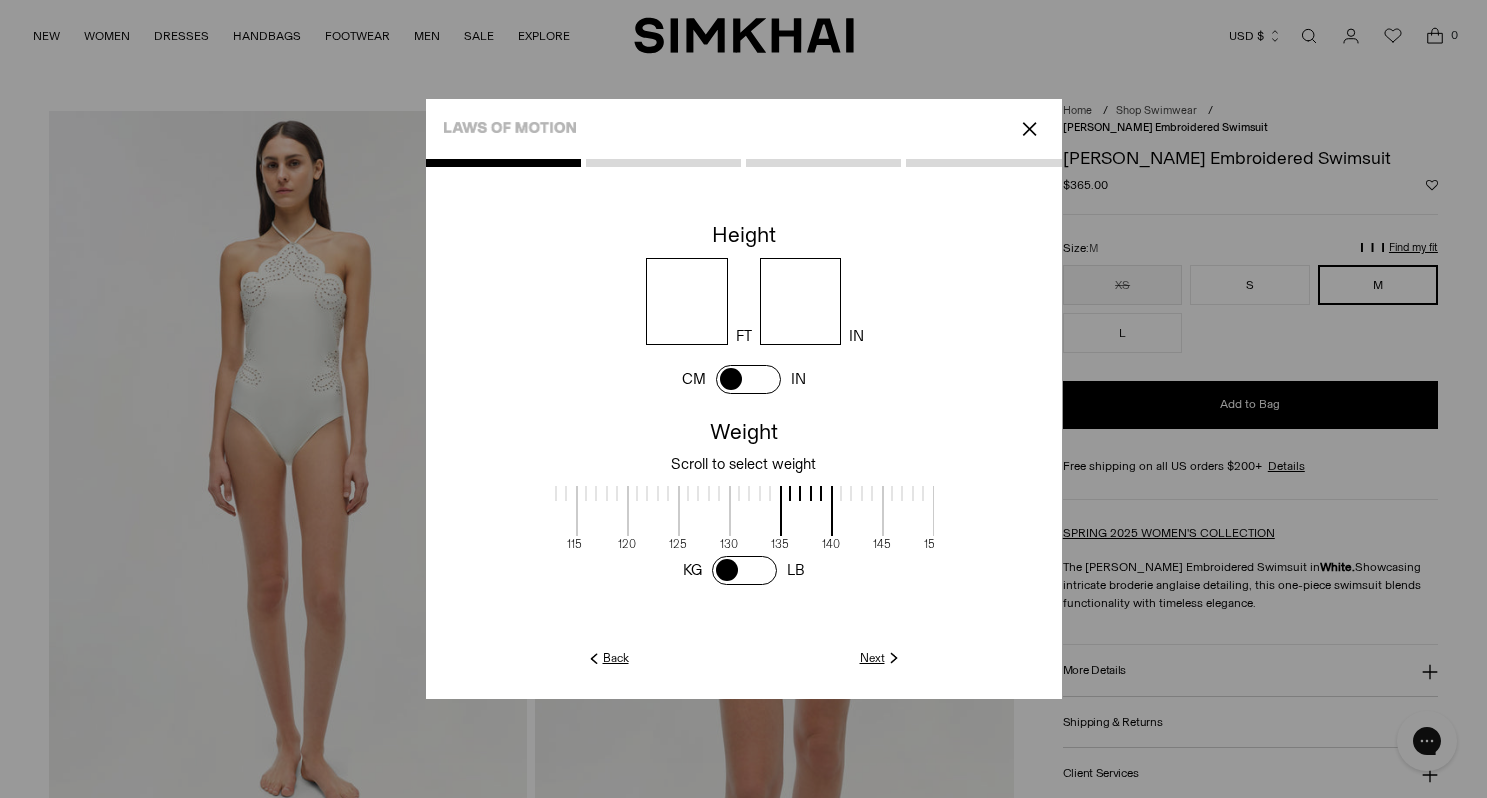 scroll, scrollTop: 2, scrollLeft: 802, axis: both 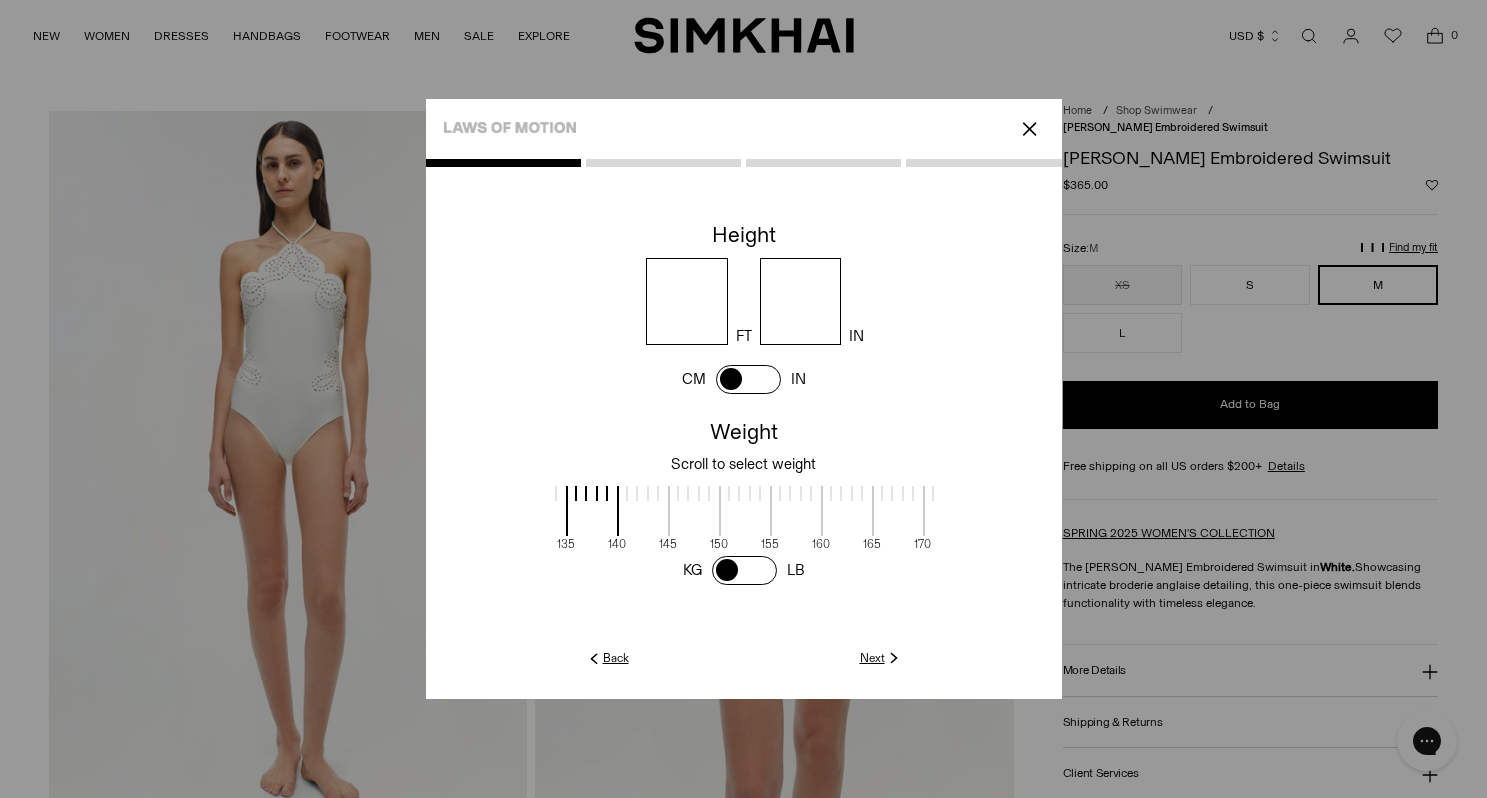 drag, startPoint x: 728, startPoint y: 503, endPoint x: 540, endPoint y: 496, distance: 188.13028 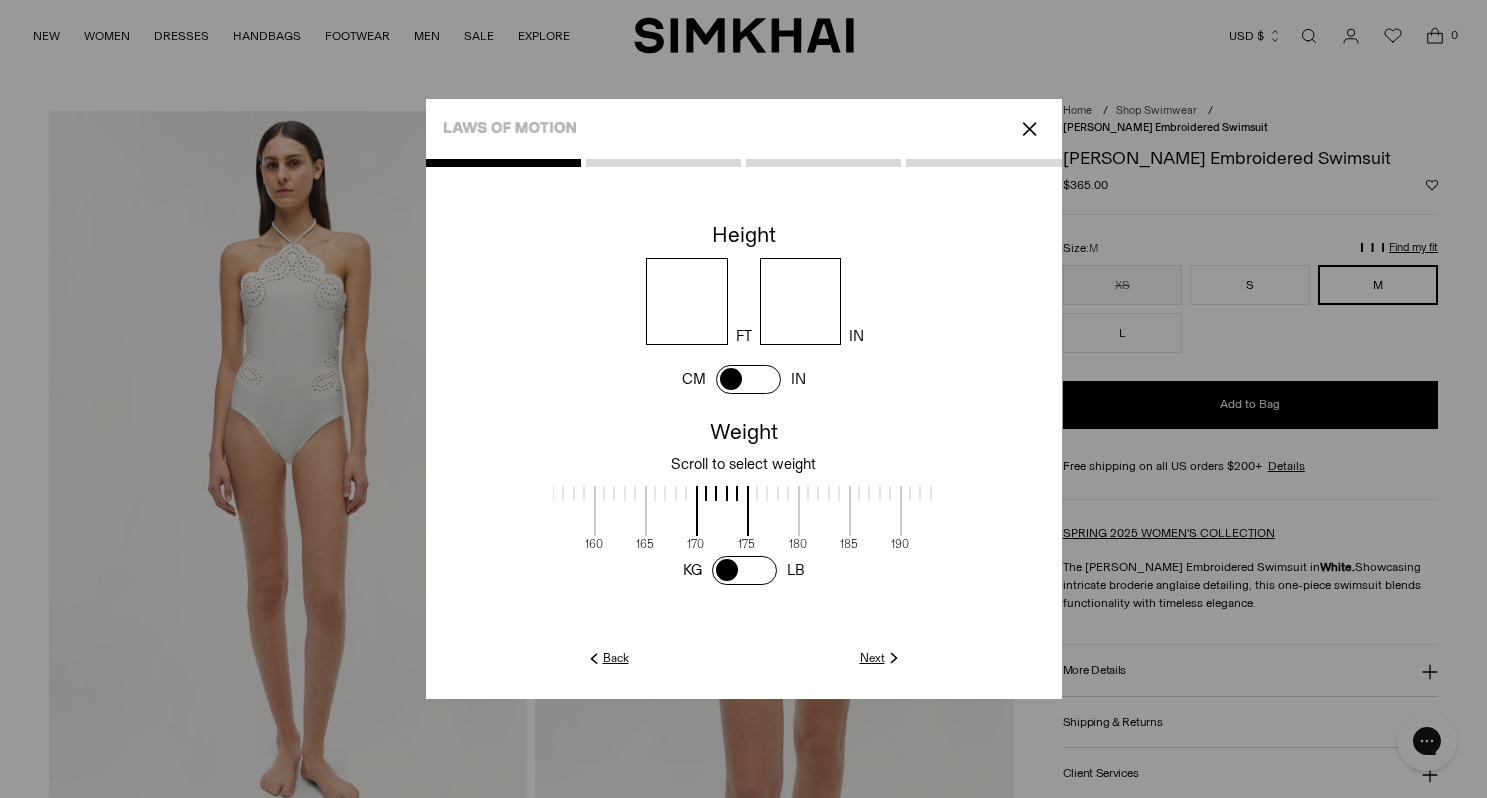 drag, startPoint x: 824, startPoint y: 541, endPoint x: 597, endPoint y: 541, distance: 227 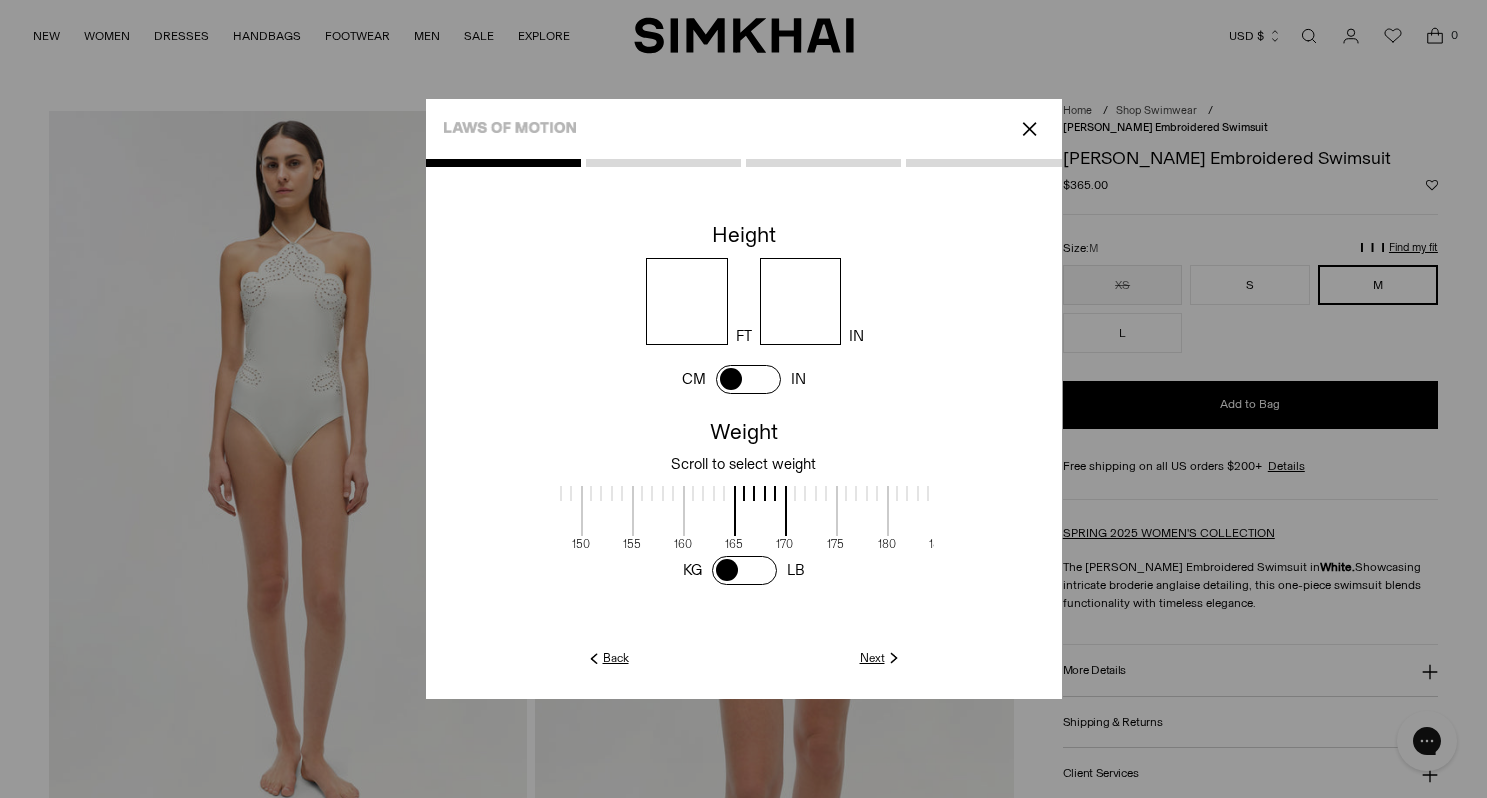 drag, startPoint x: 727, startPoint y: 516, endPoint x: 820, endPoint y: 522, distance: 93.193344 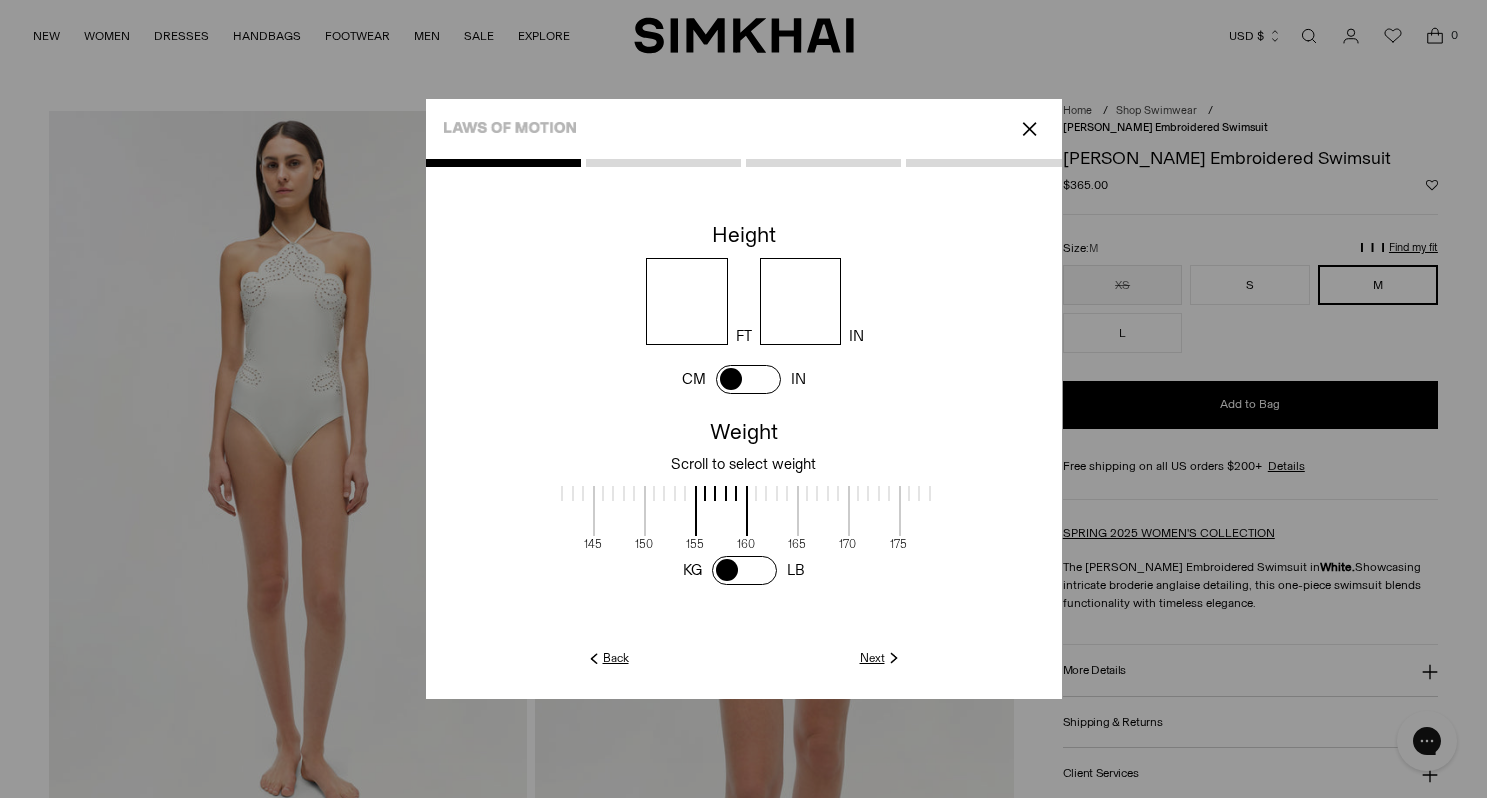 drag, startPoint x: 753, startPoint y: 510, endPoint x: 811, endPoint y: 510, distance: 58 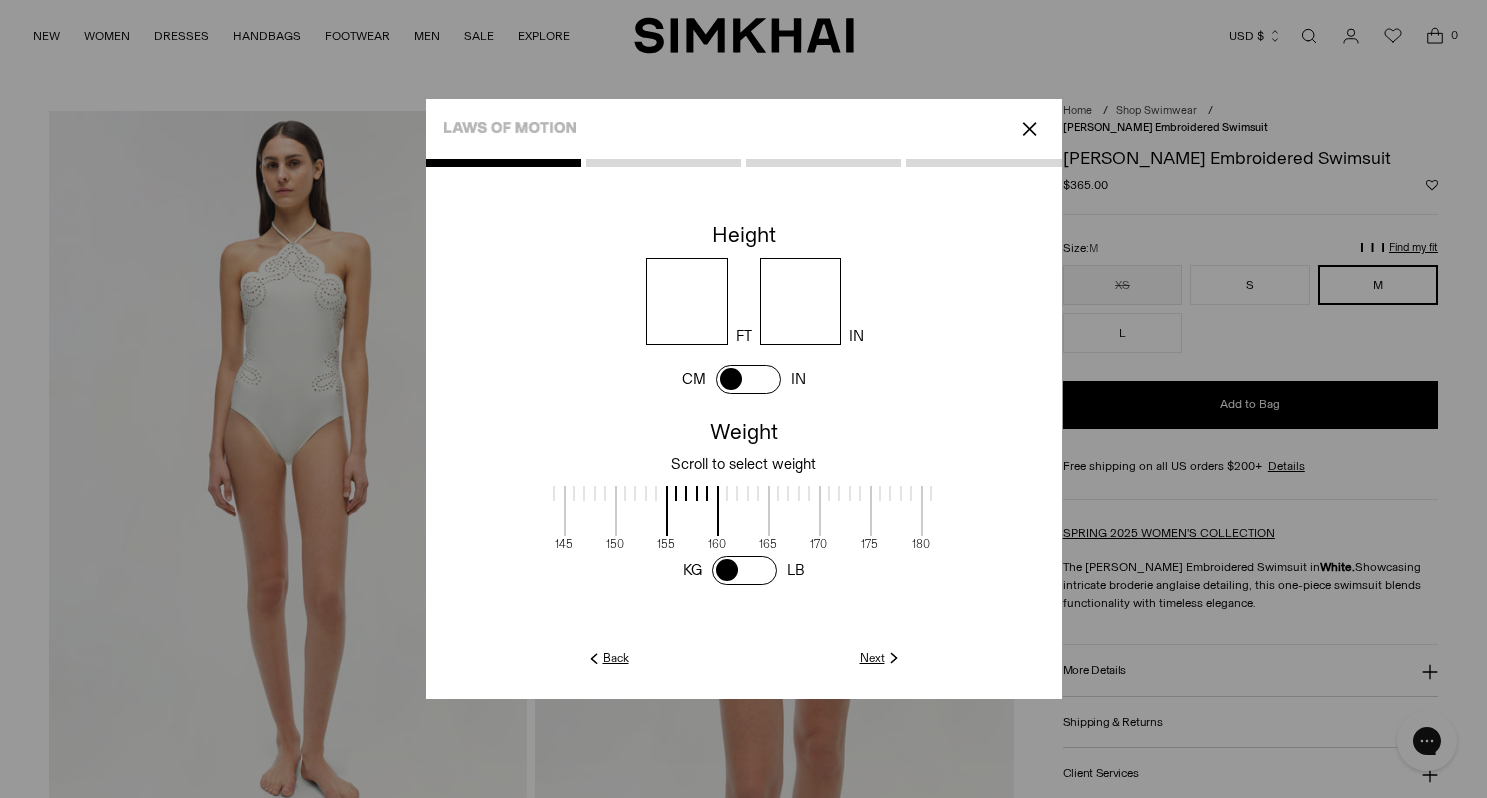 scroll, scrollTop: 2, scrollLeft: 924, axis: both 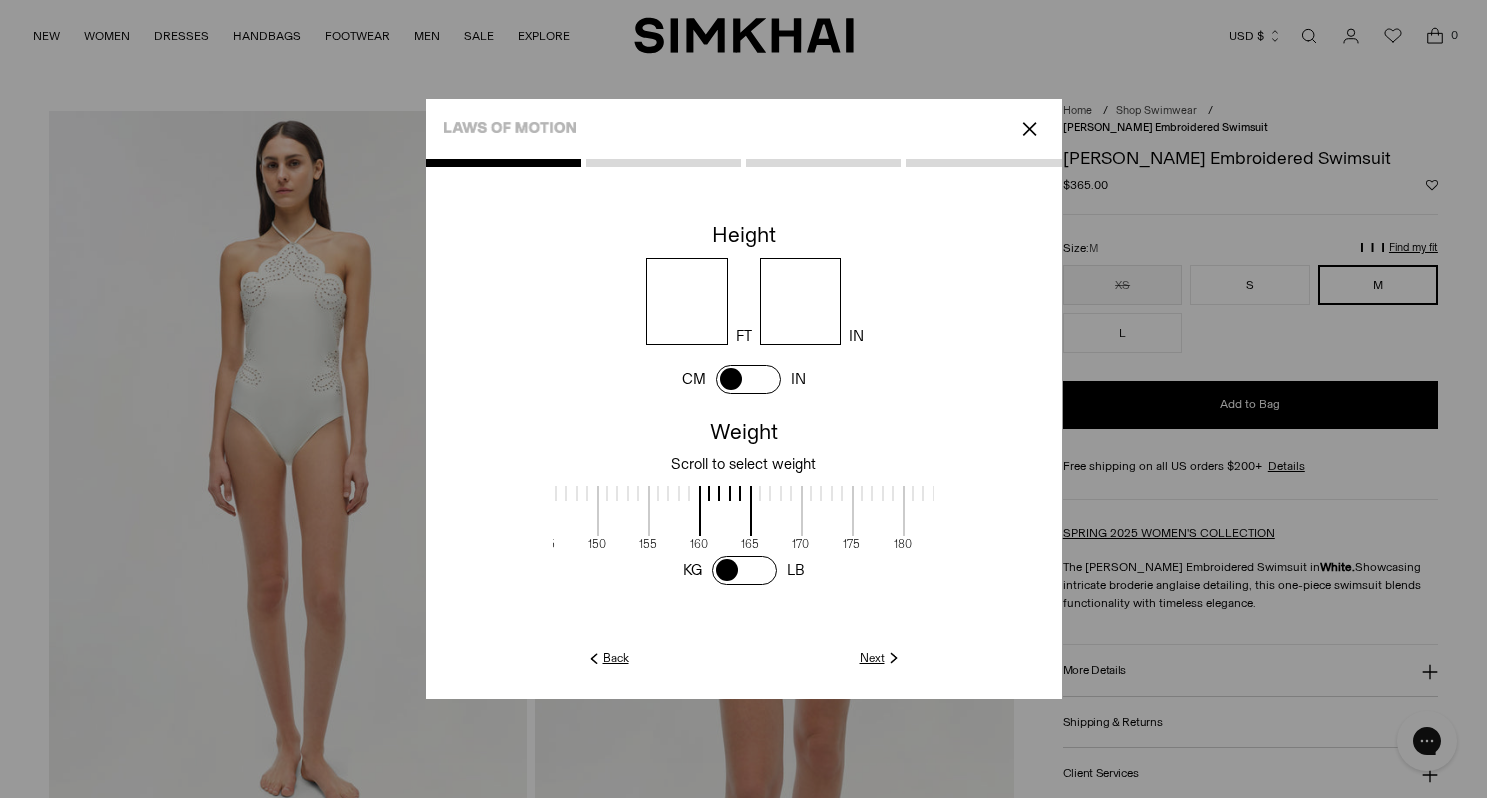 drag, startPoint x: 780, startPoint y: 509, endPoint x: 734, endPoint y: 502, distance: 46.52956 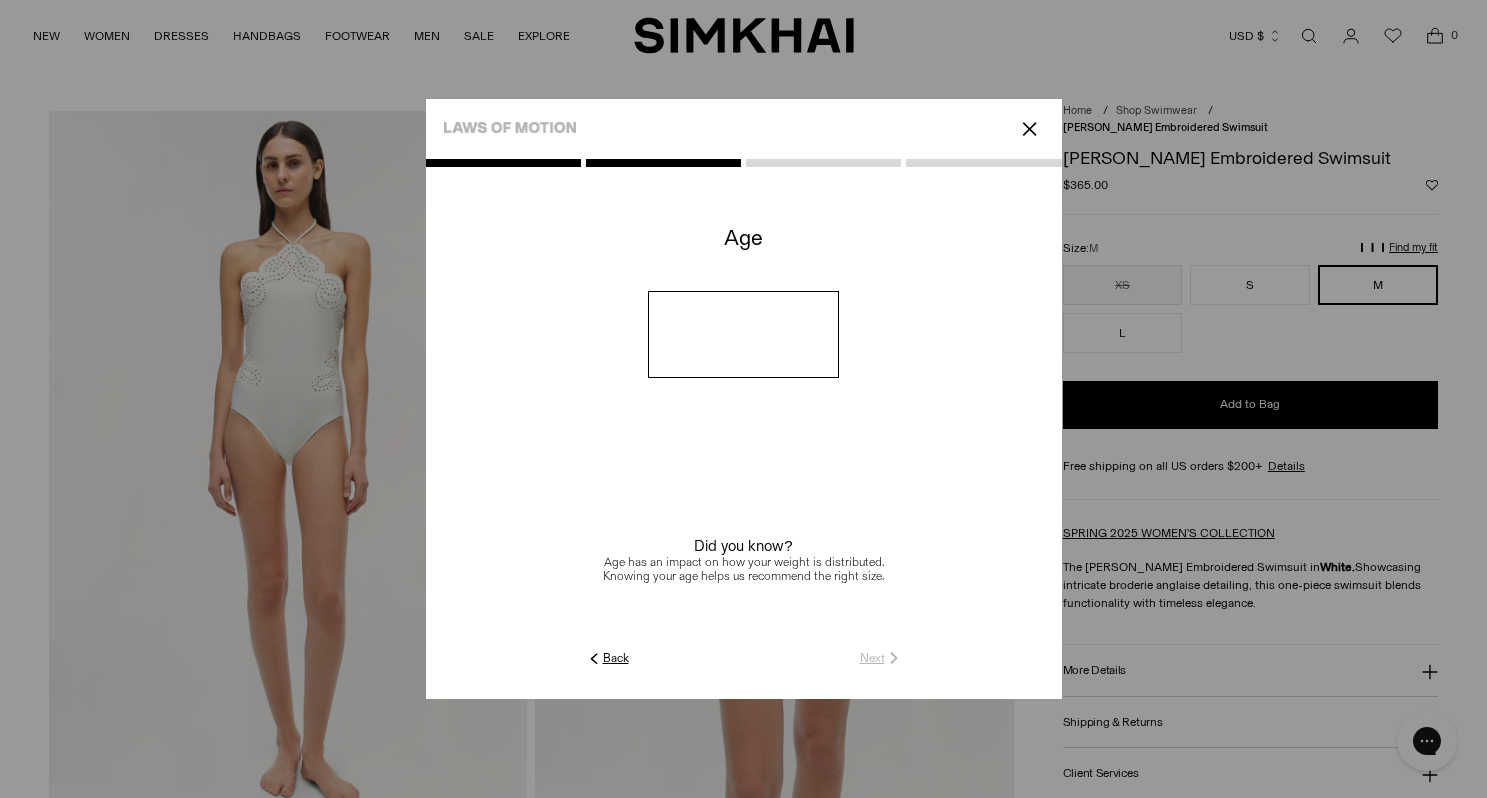 click at bounding box center [743, 334] 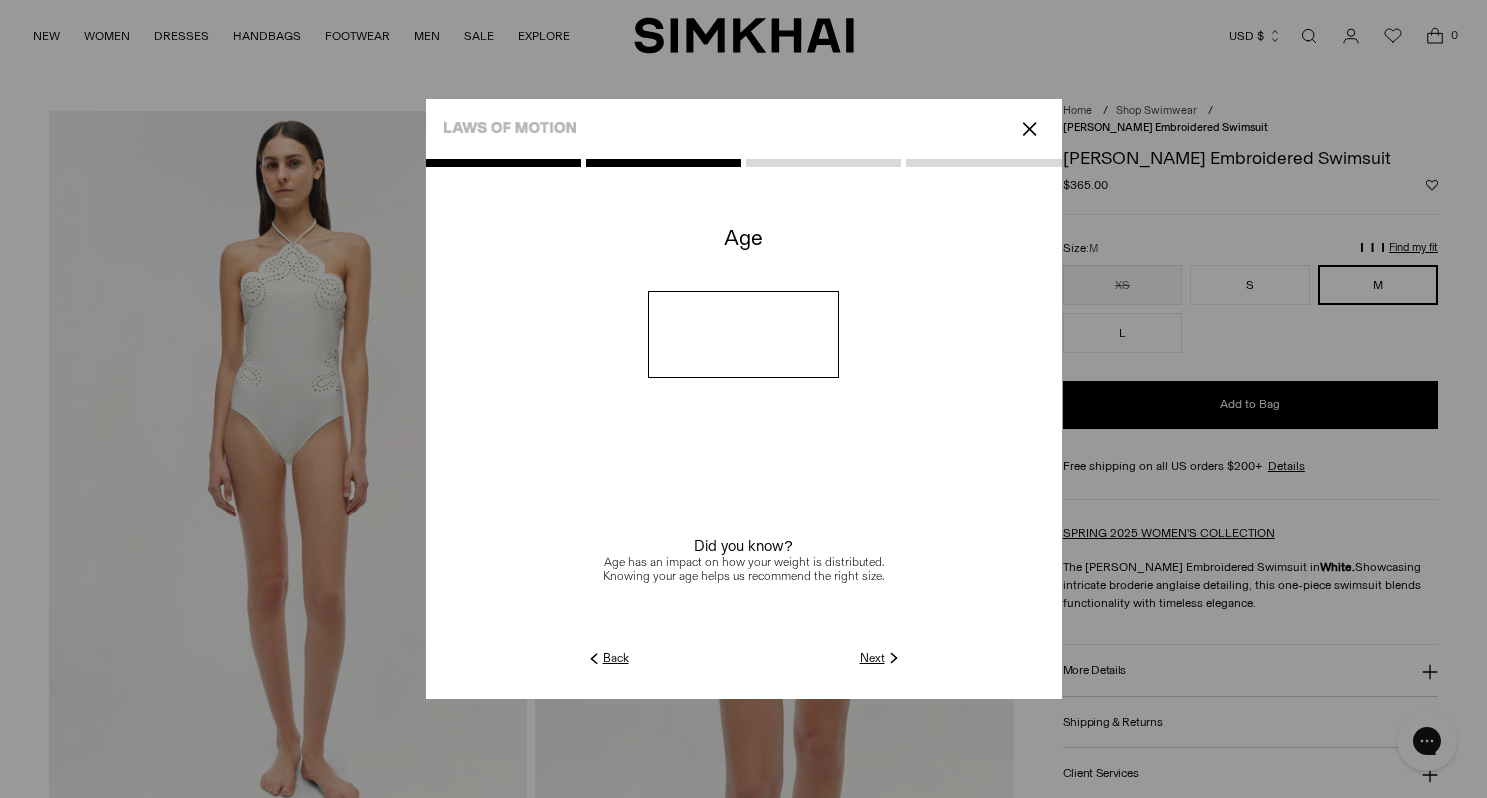 click on "Next" 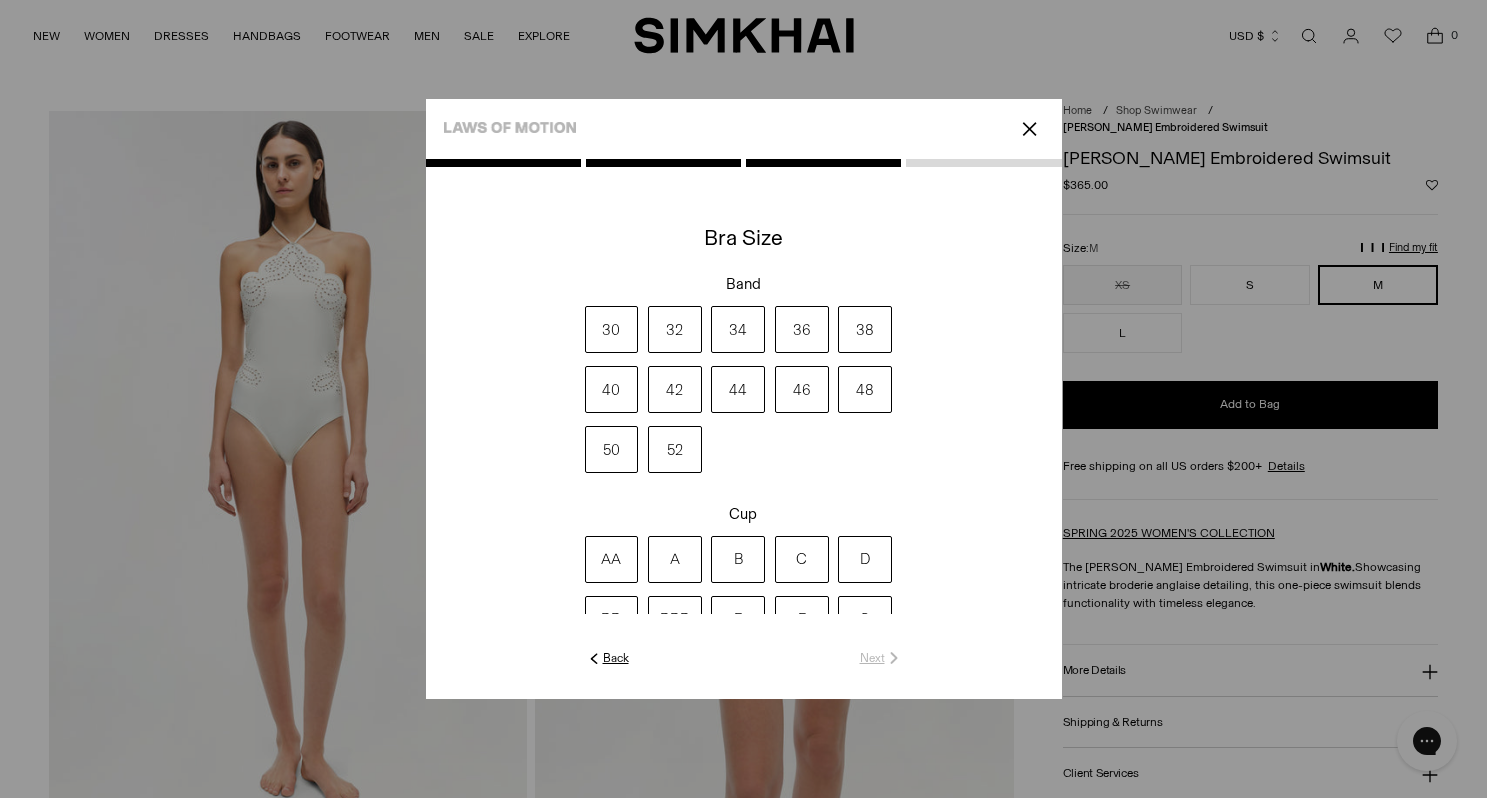 click on "34" at bounding box center (738, 329) 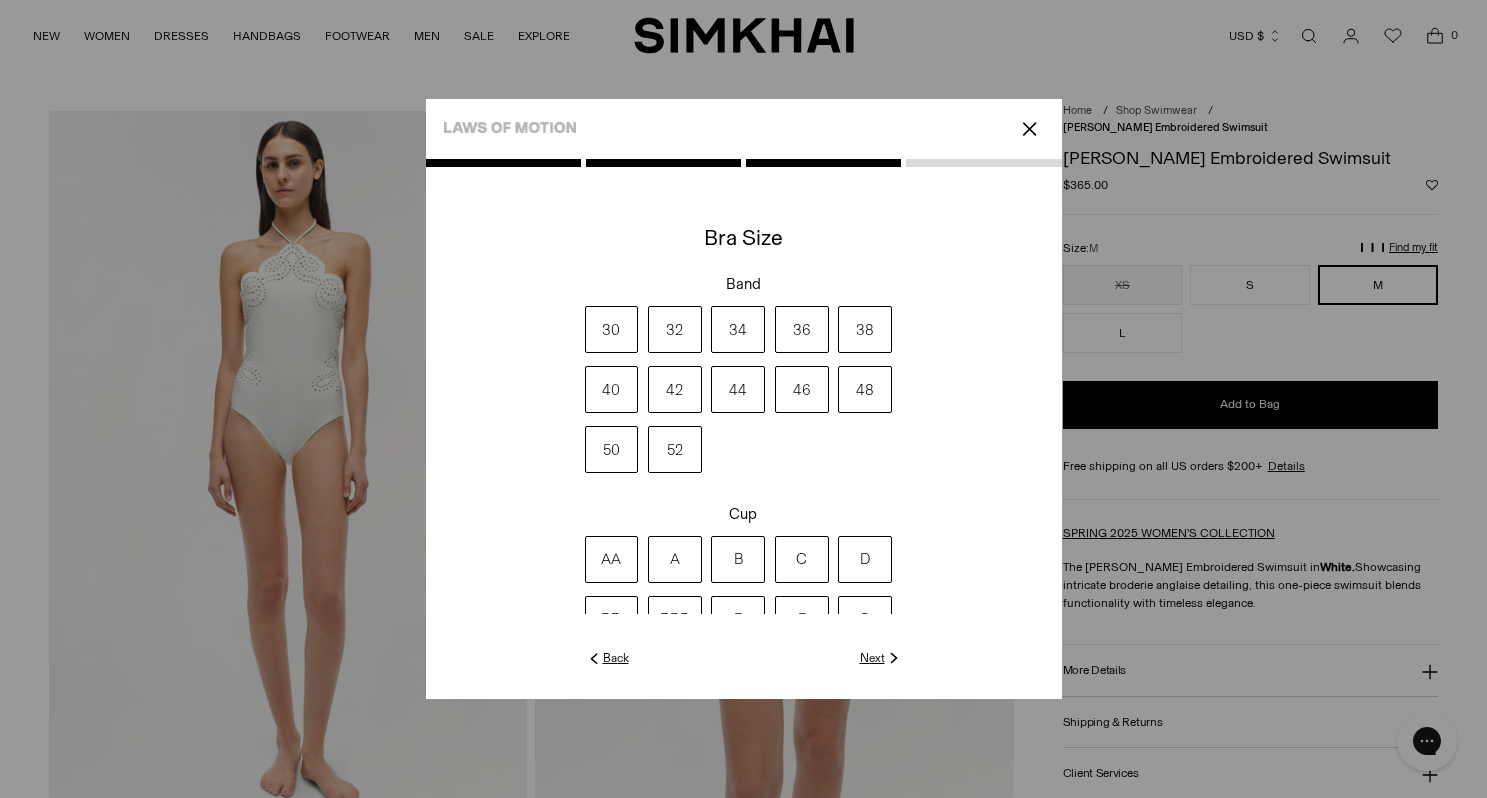 click at bounding box center (744, 429) 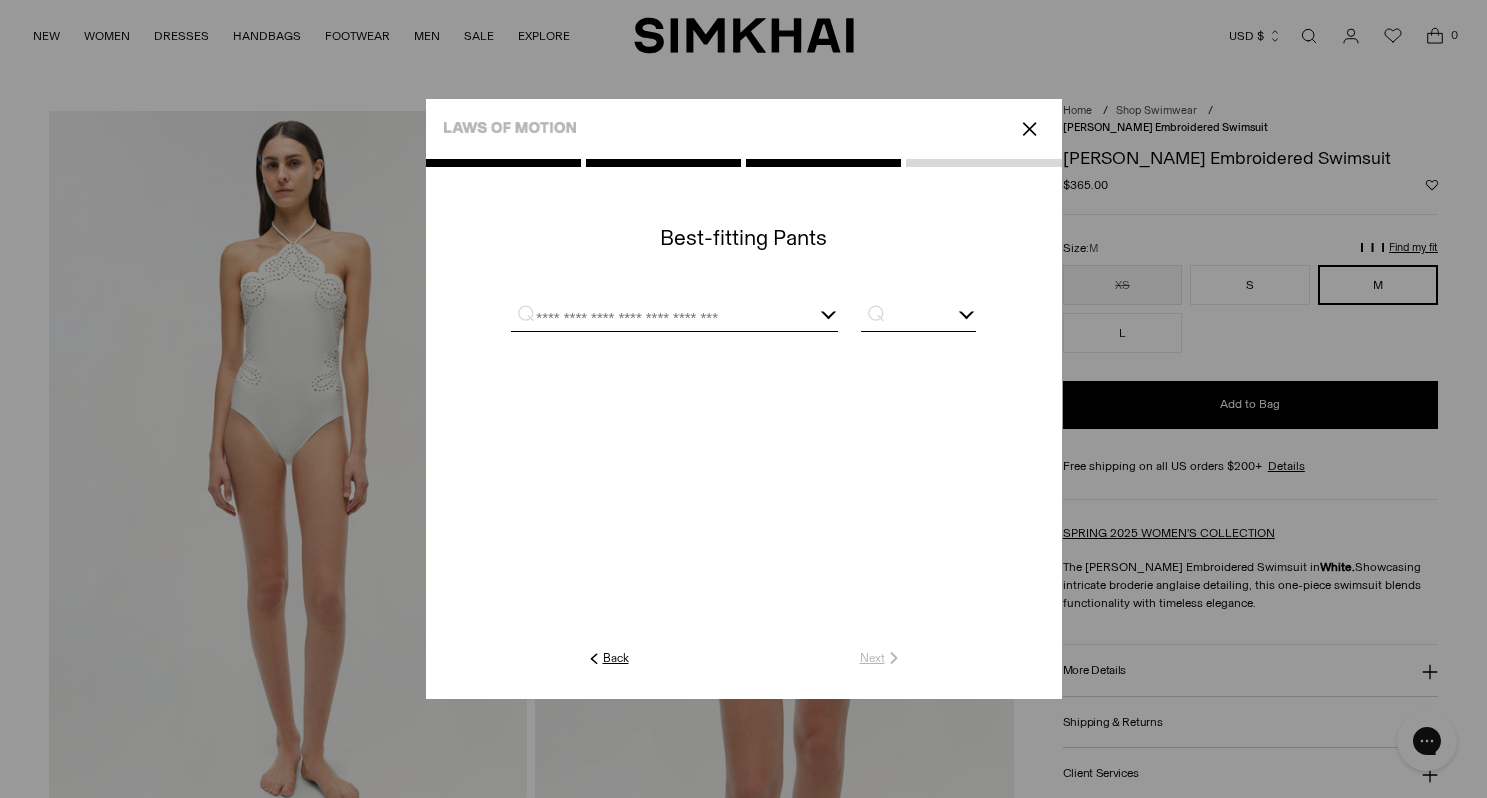 click at bounding box center [674, 318] 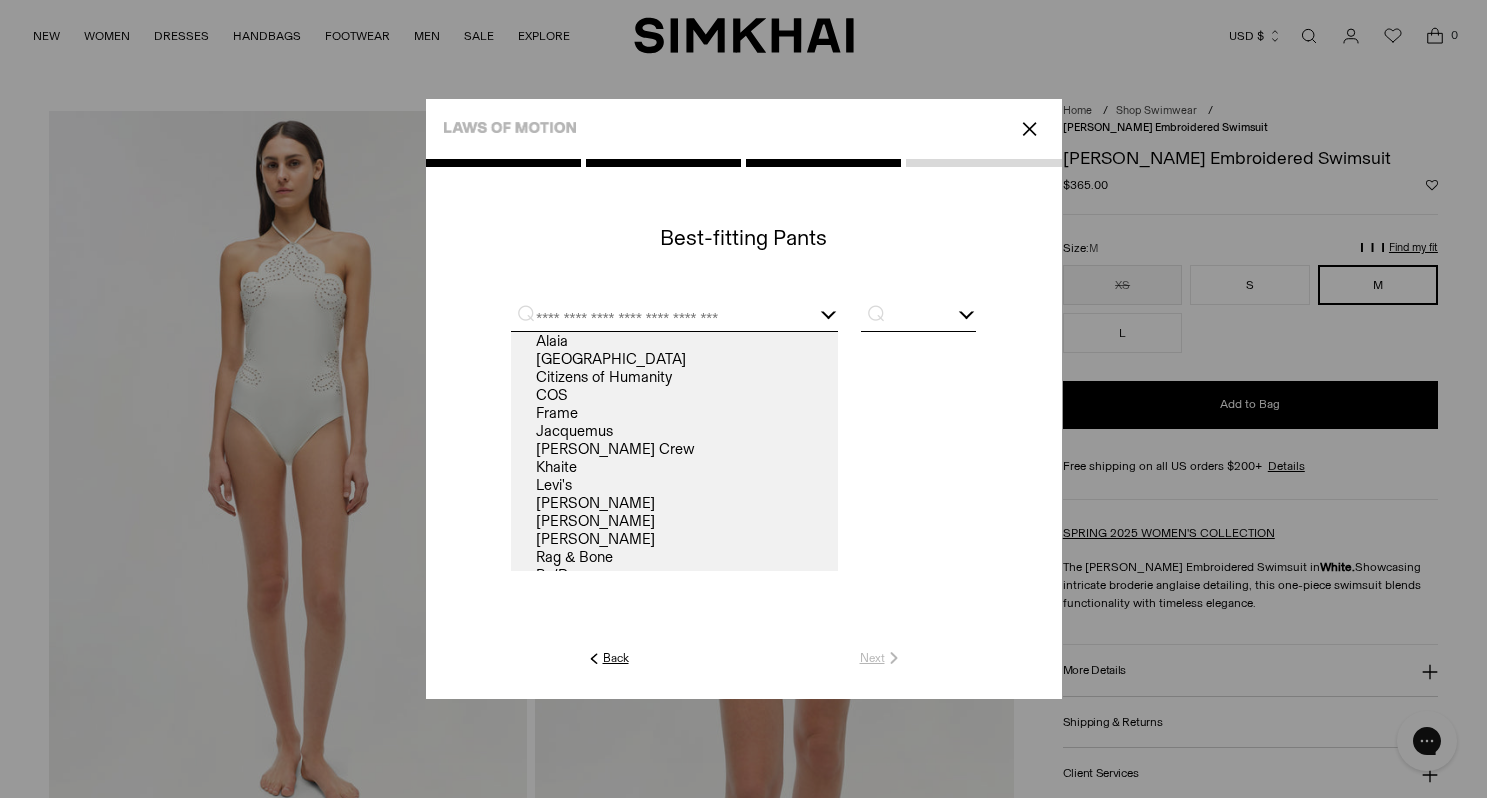 click at bounding box center [674, 318] 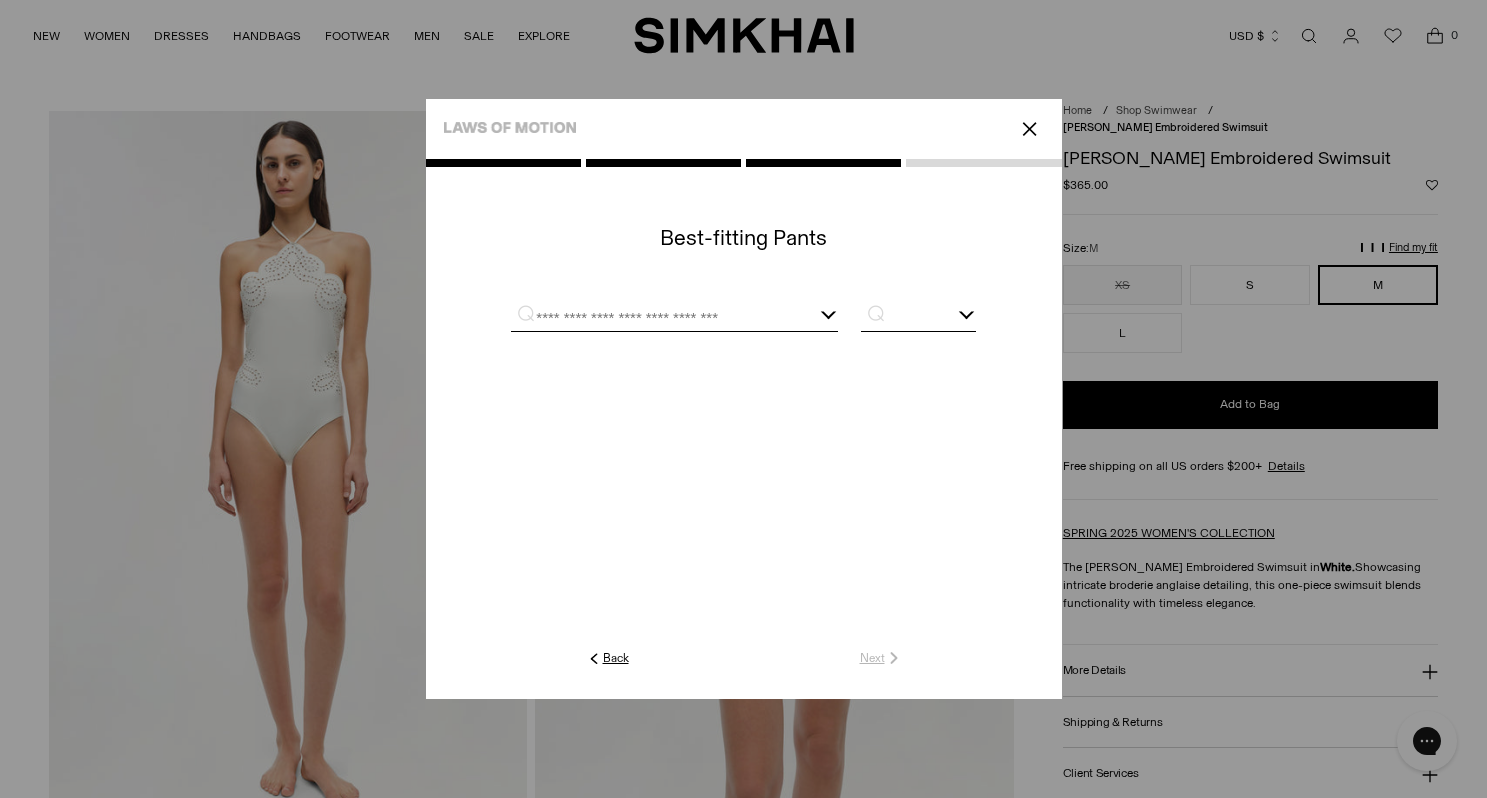 click at bounding box center (650, 318) 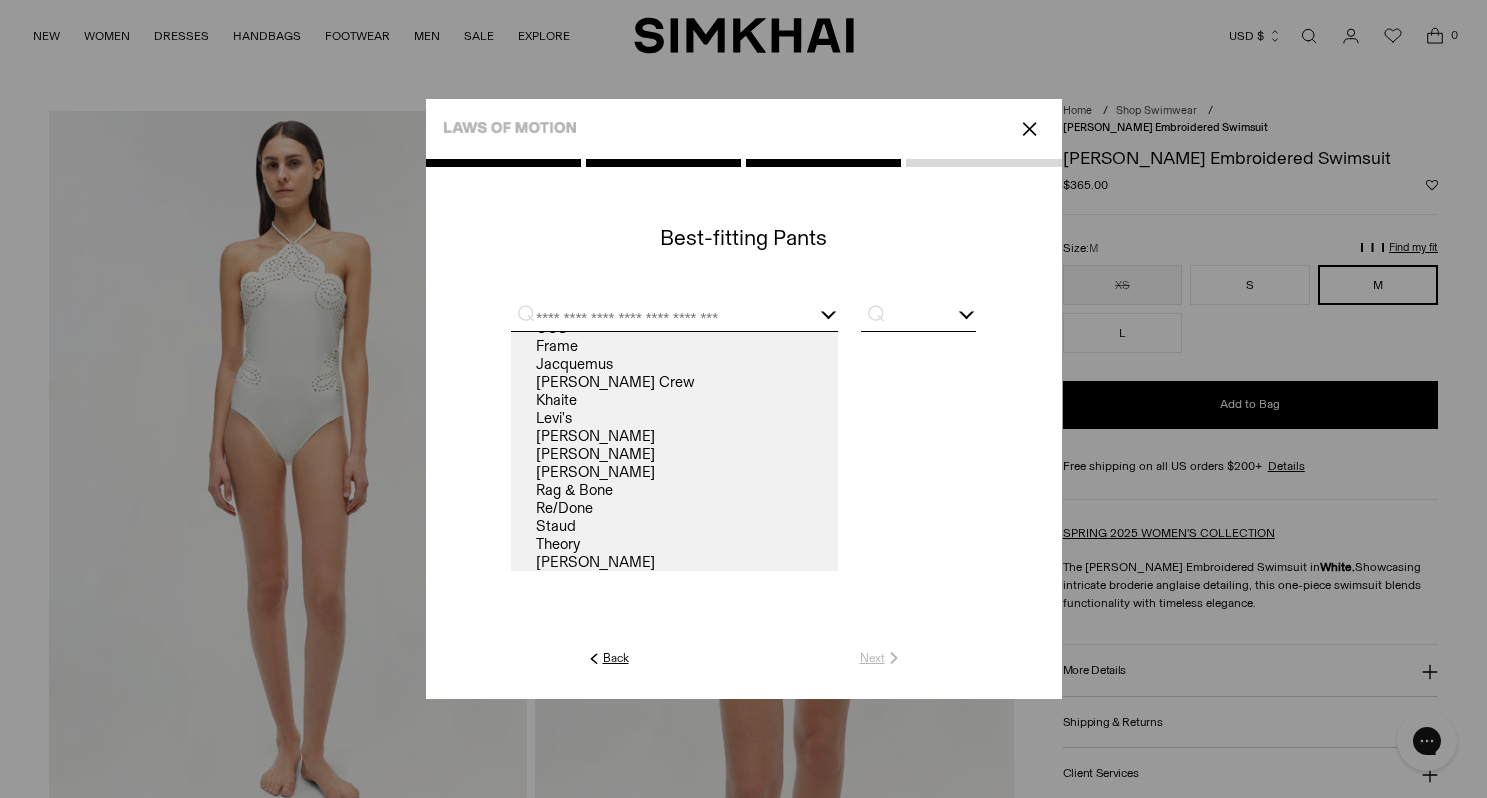 scroll, scrollTop: 78, scrollLeft: 0, axis: vertical 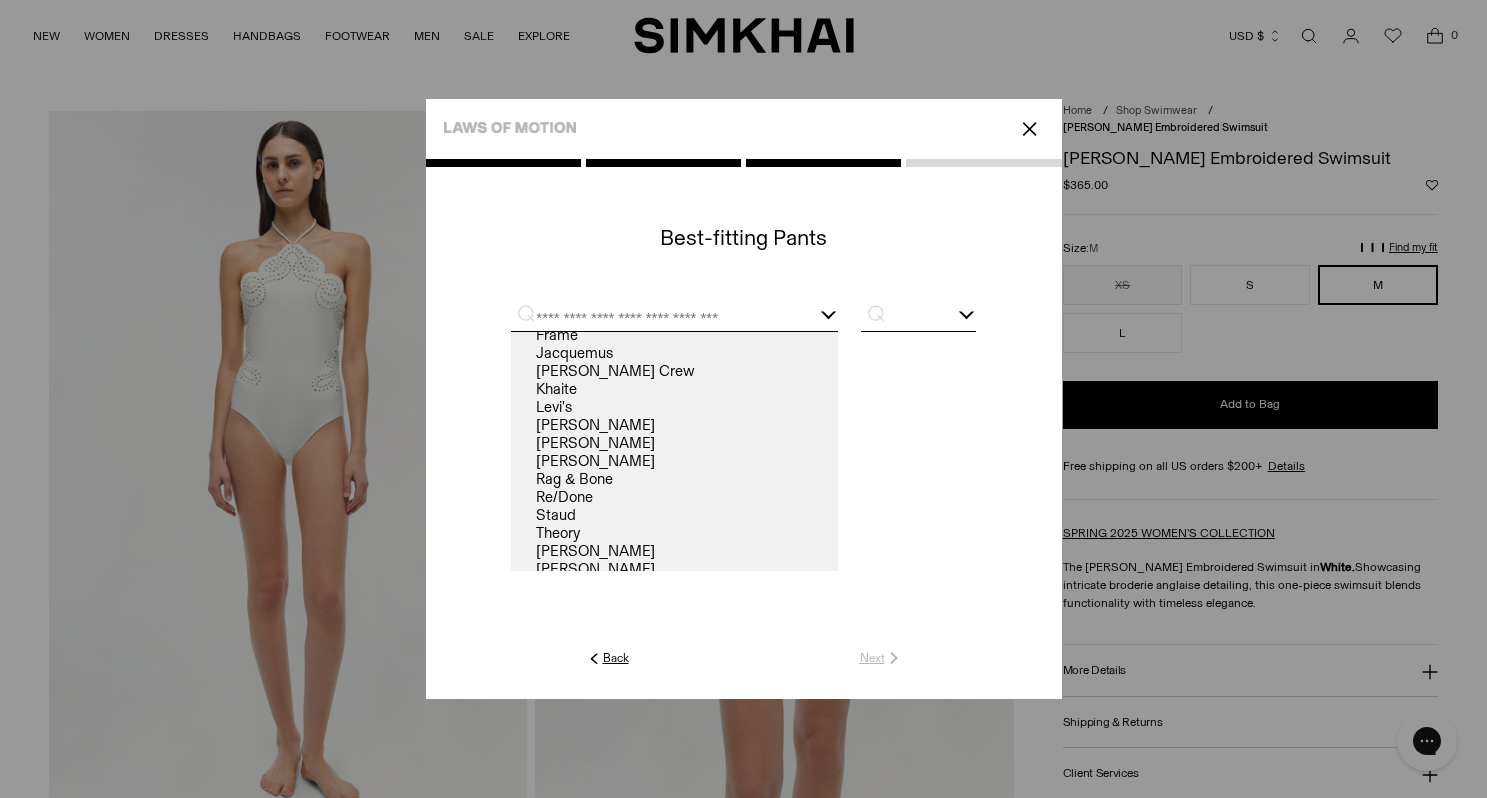 click at bounding box center (650, 318) 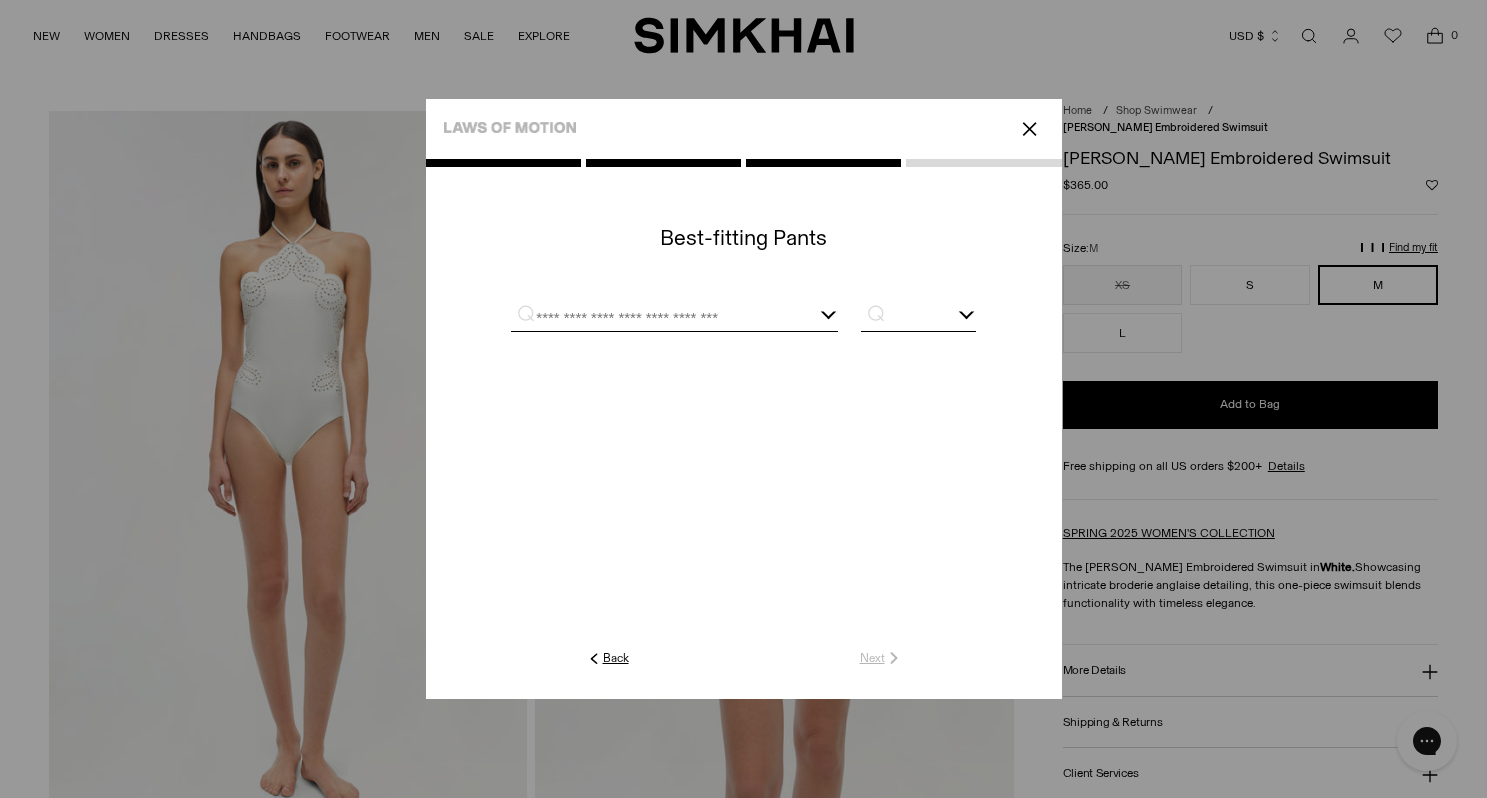 click at bounding box center [650, 318] 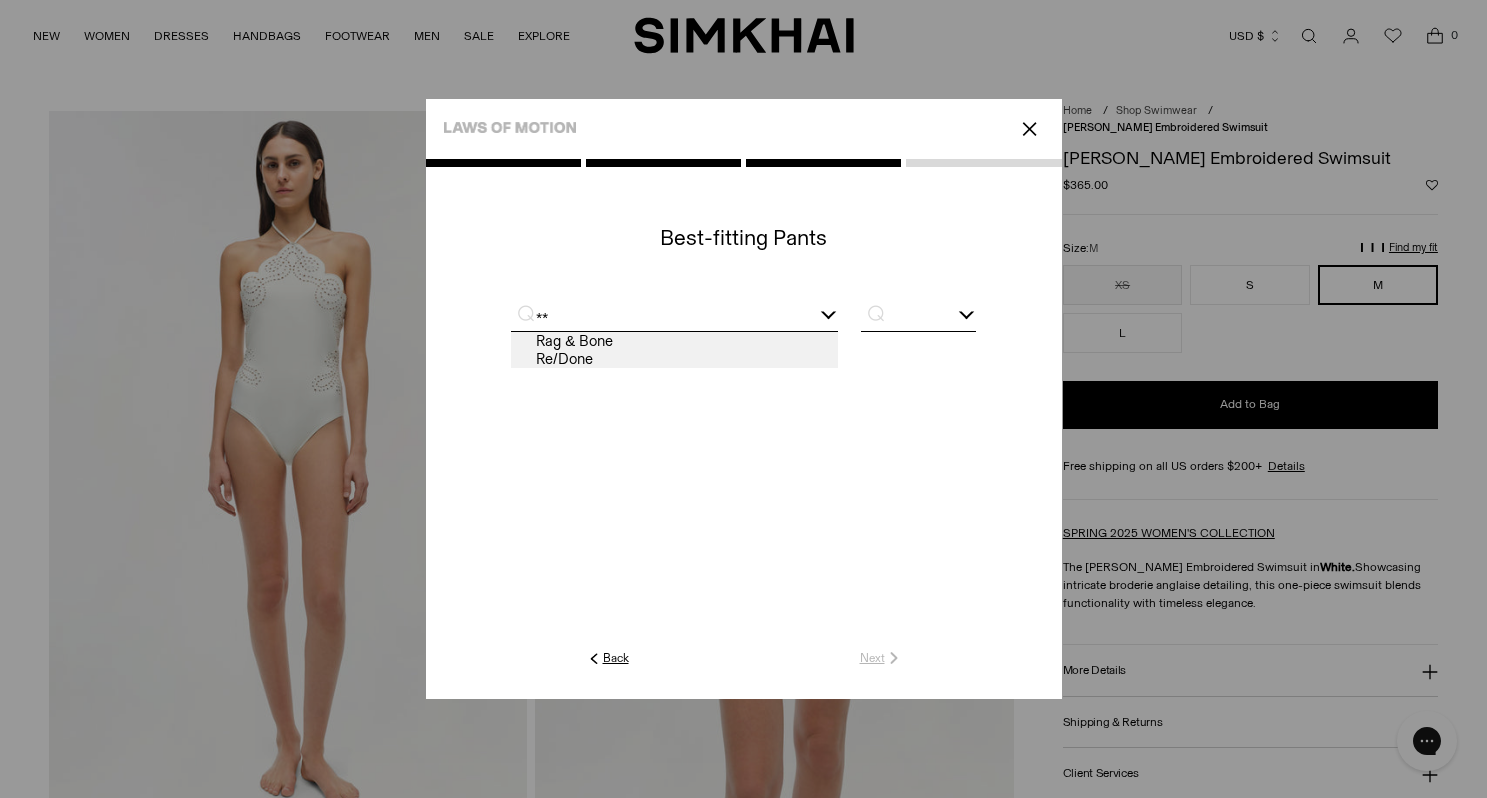 scroll, scrollTop: 0, scrollLeft: 0, axis: both 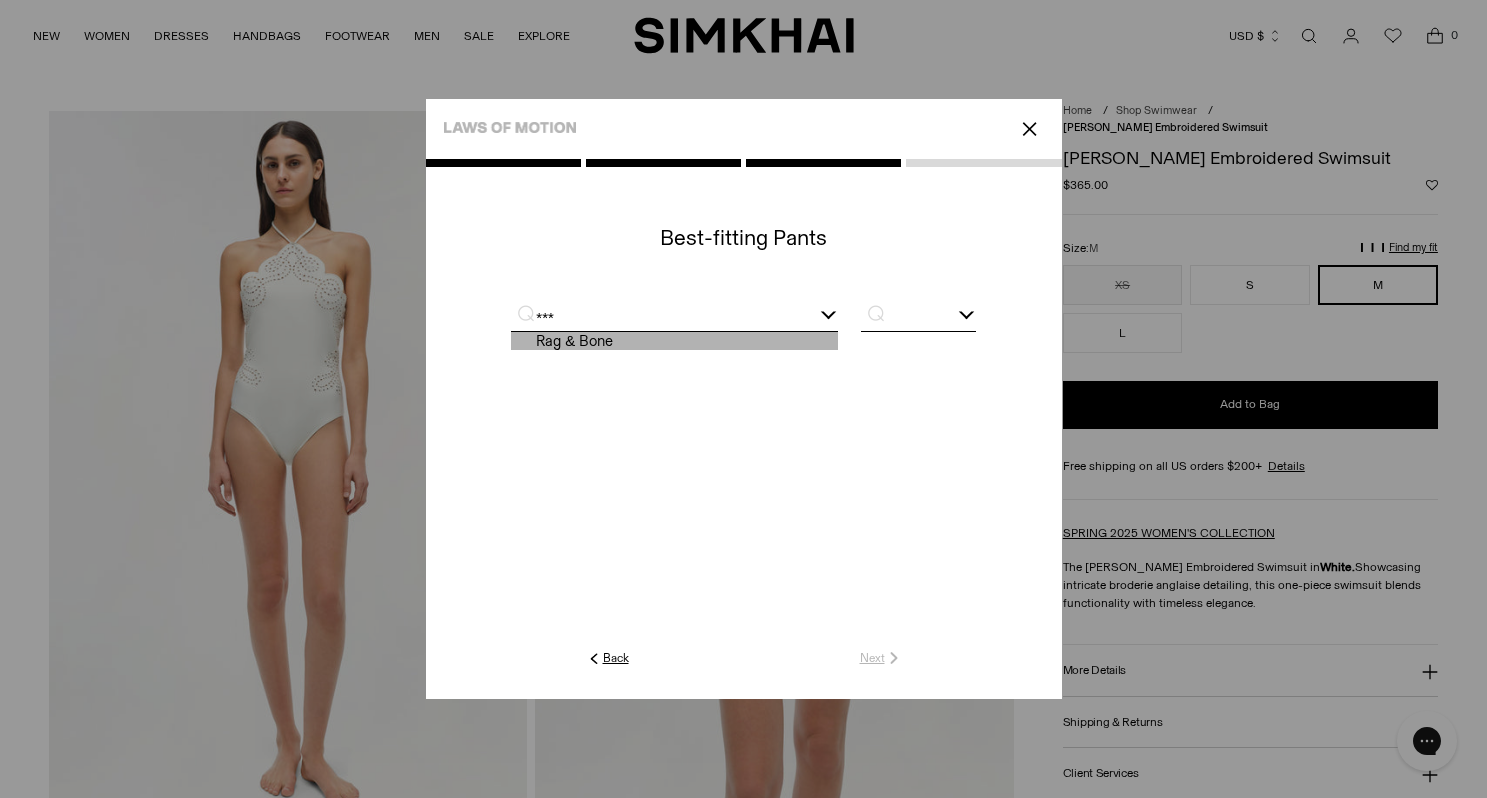 click on "Rag & Bone" at bounding box center (674, 341) 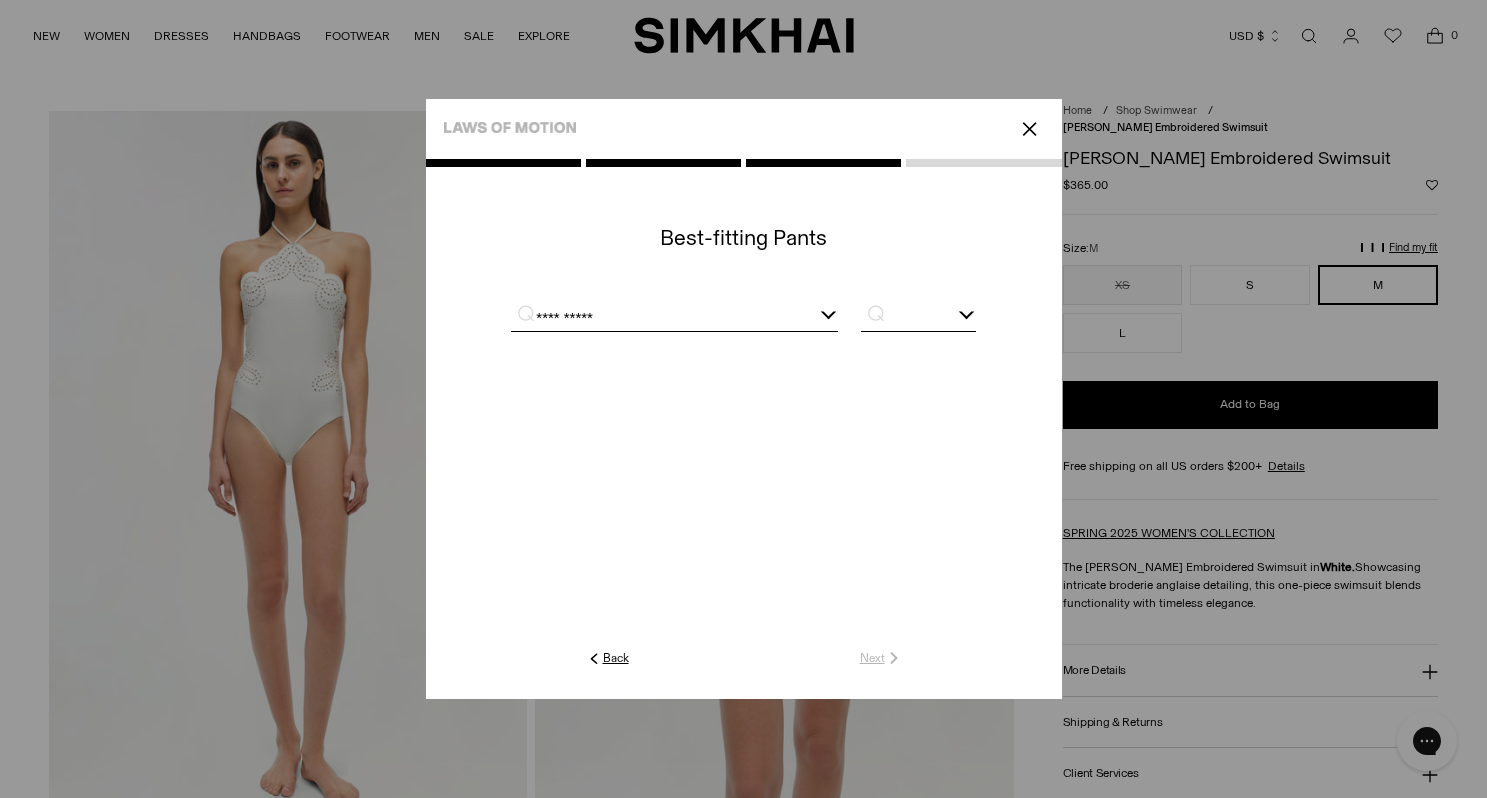 click on "⌕" at bounding box center (871, 312) 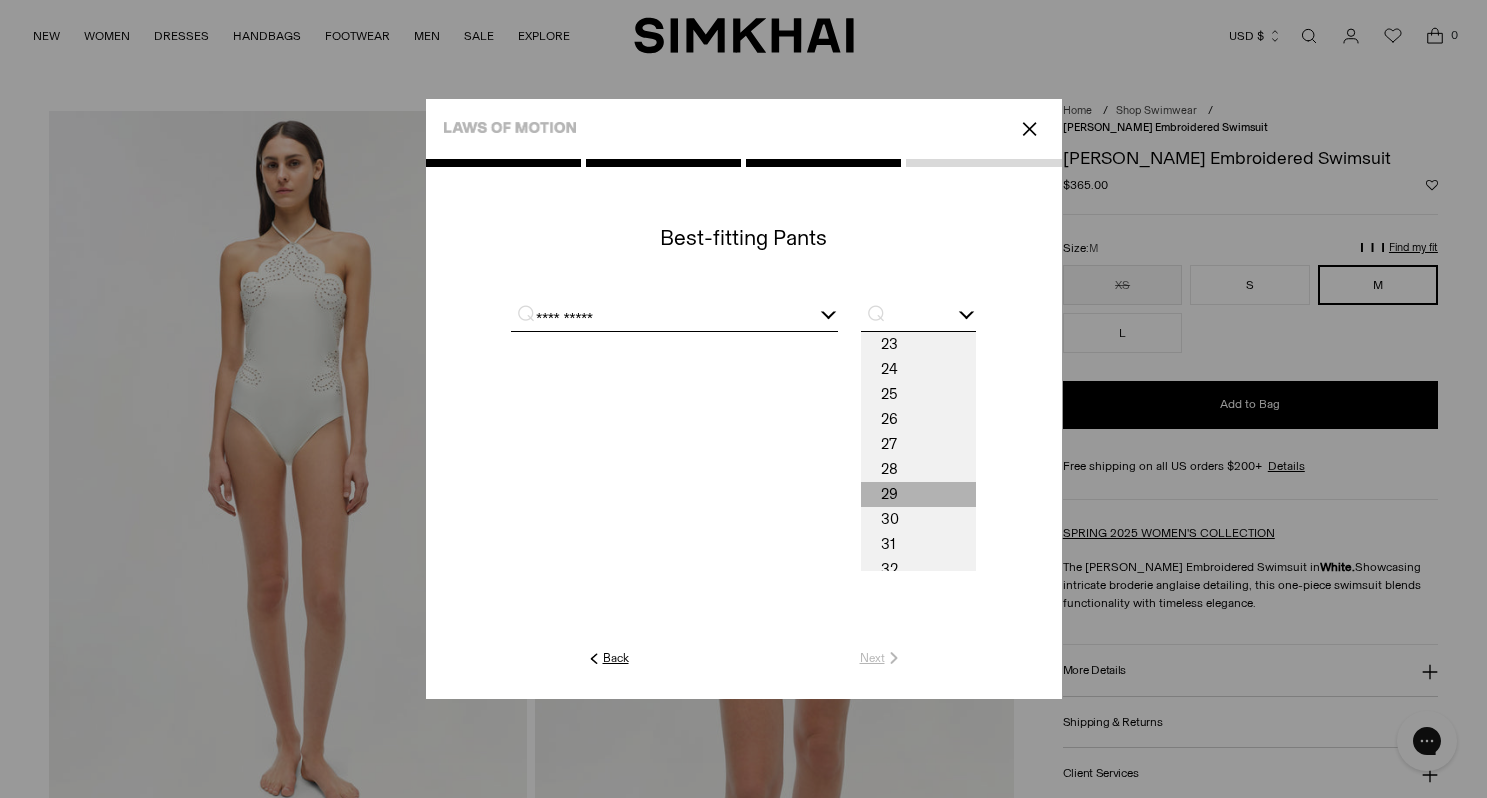click on "29" at bounding box center [918, 494] 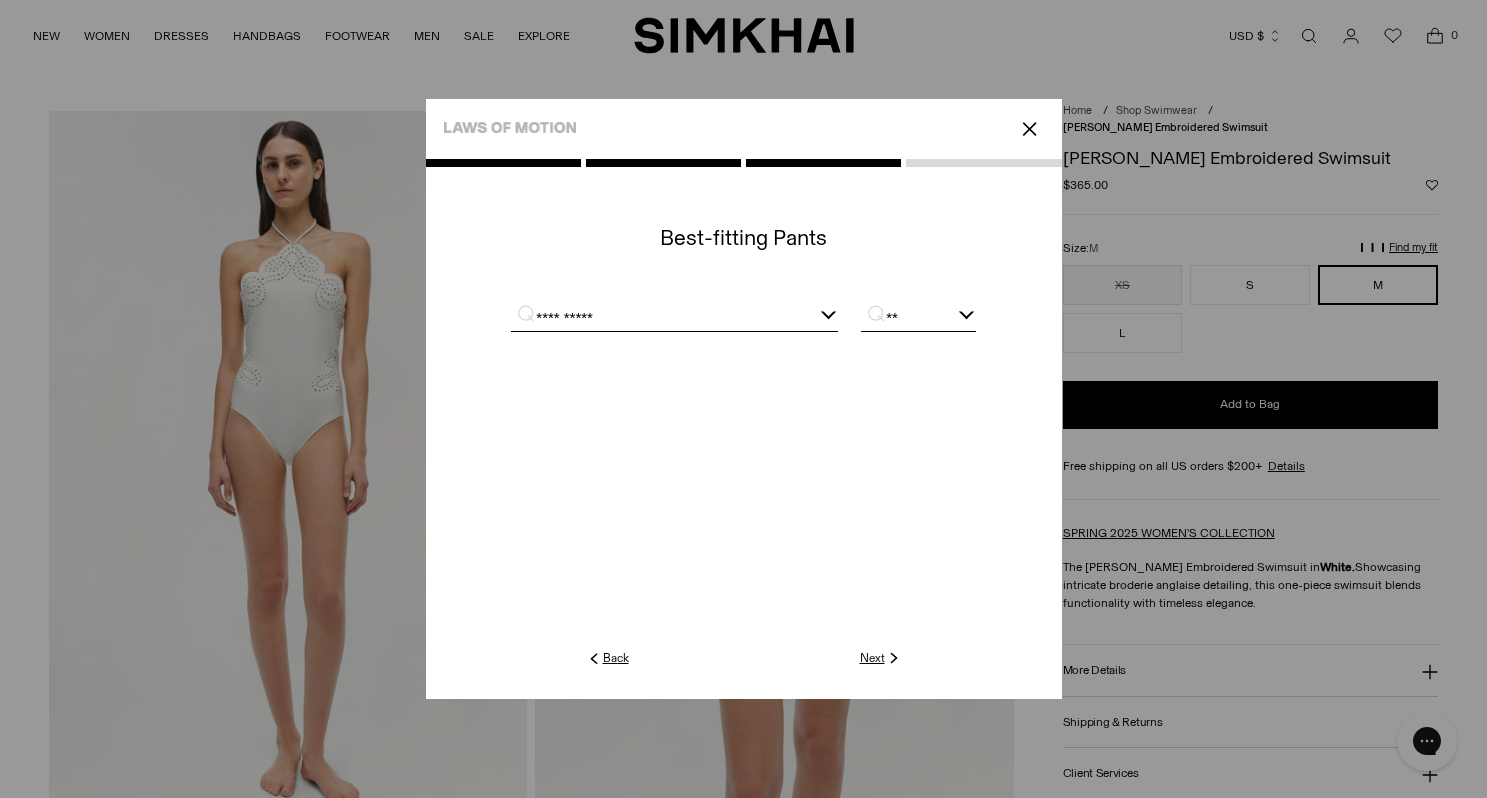 click on "Next" 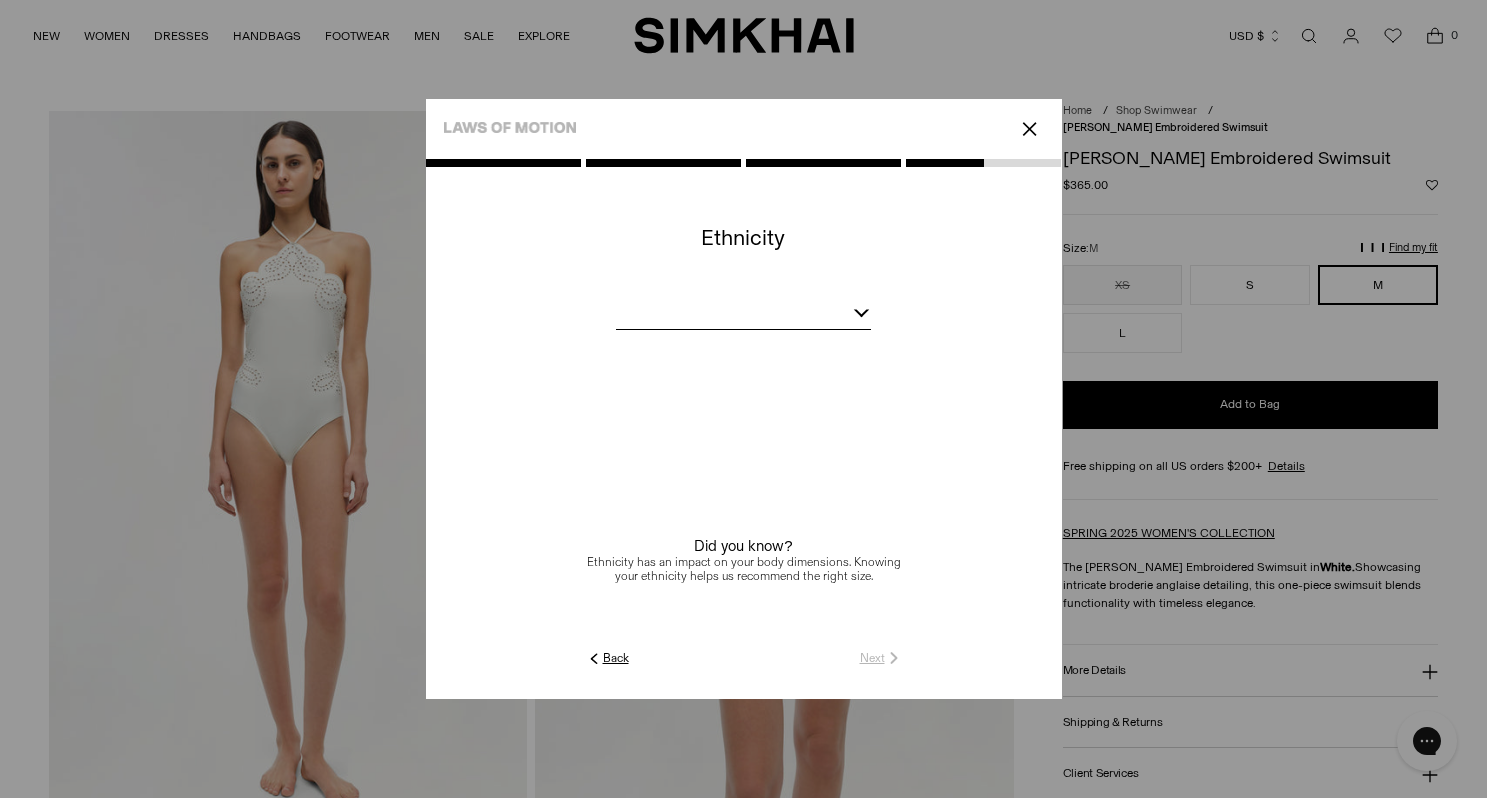 click at bounding box center (743, 316) 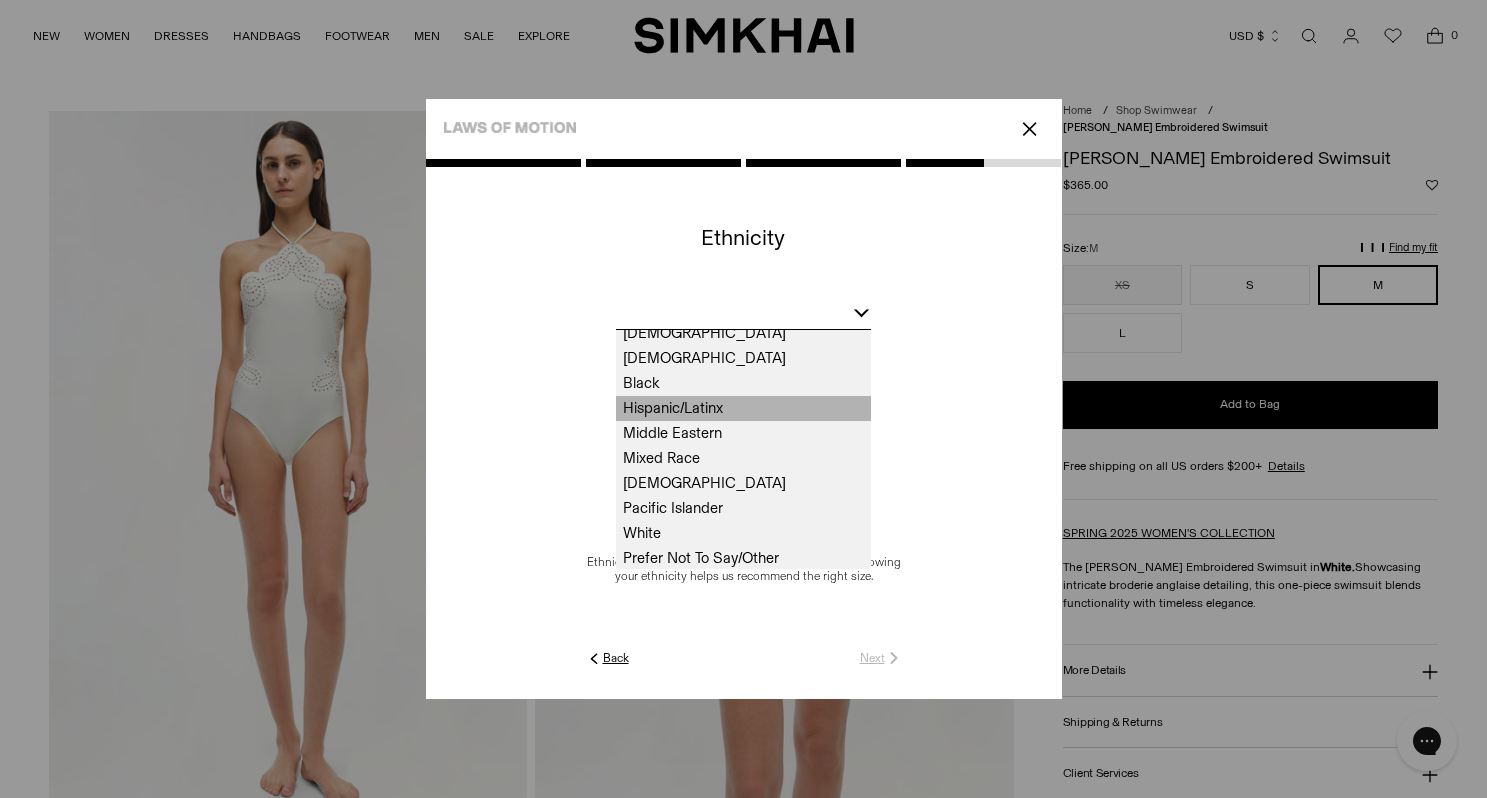 scroll, scrollTop: 10, scrollLeft: 0, axis: vertical 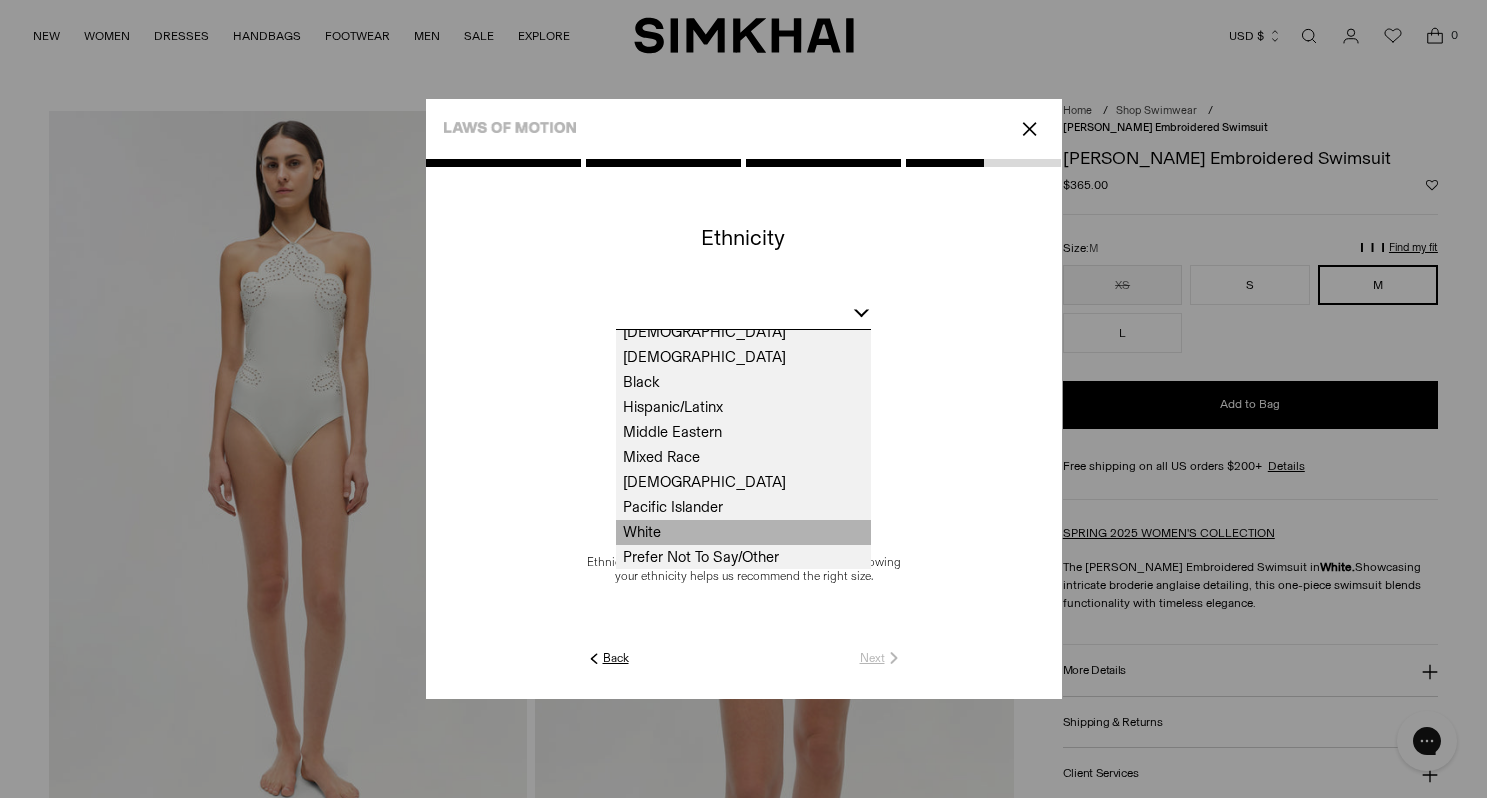 click on "White" at bounding box center (743, 532) 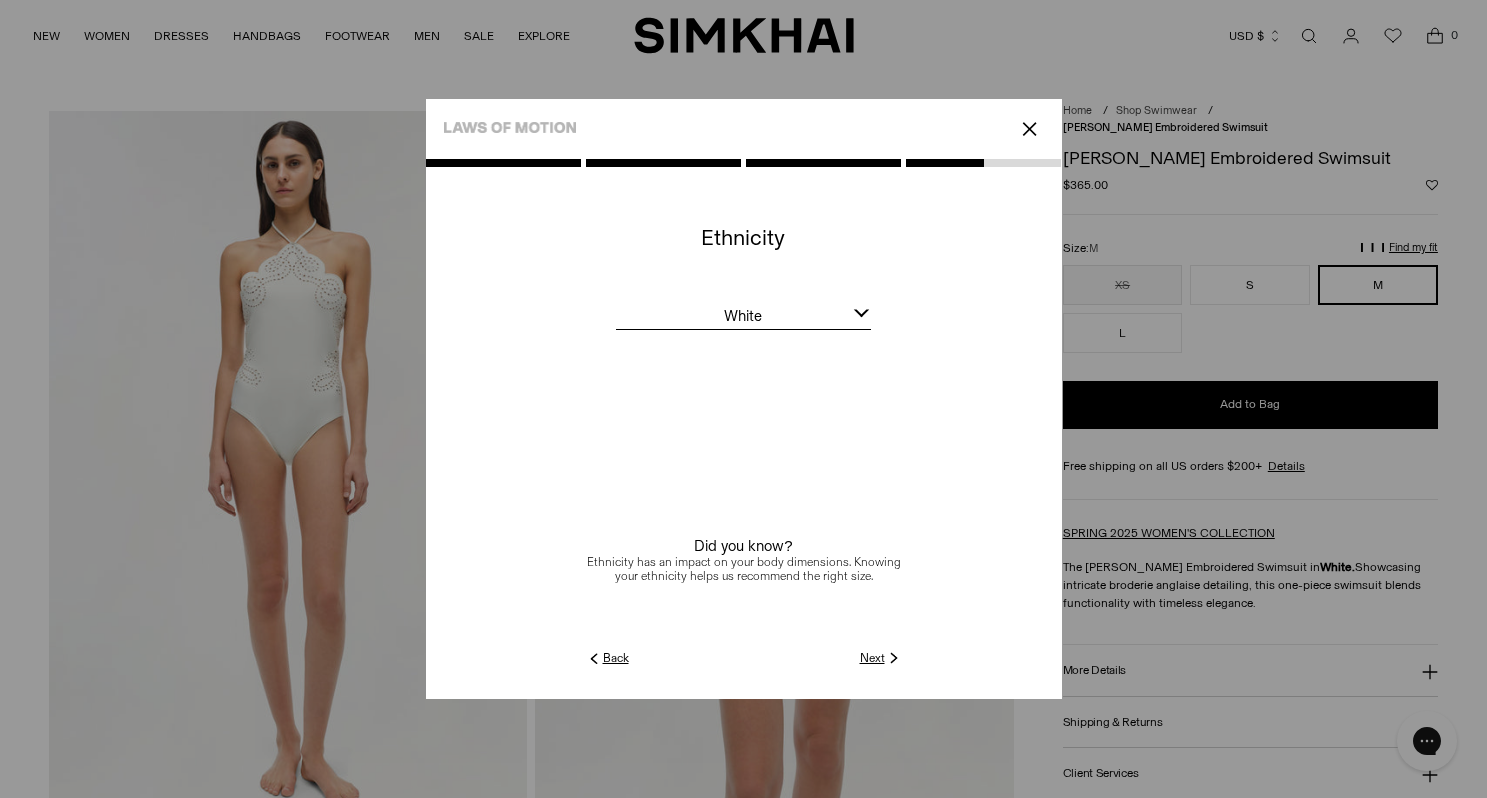 click on "Next" 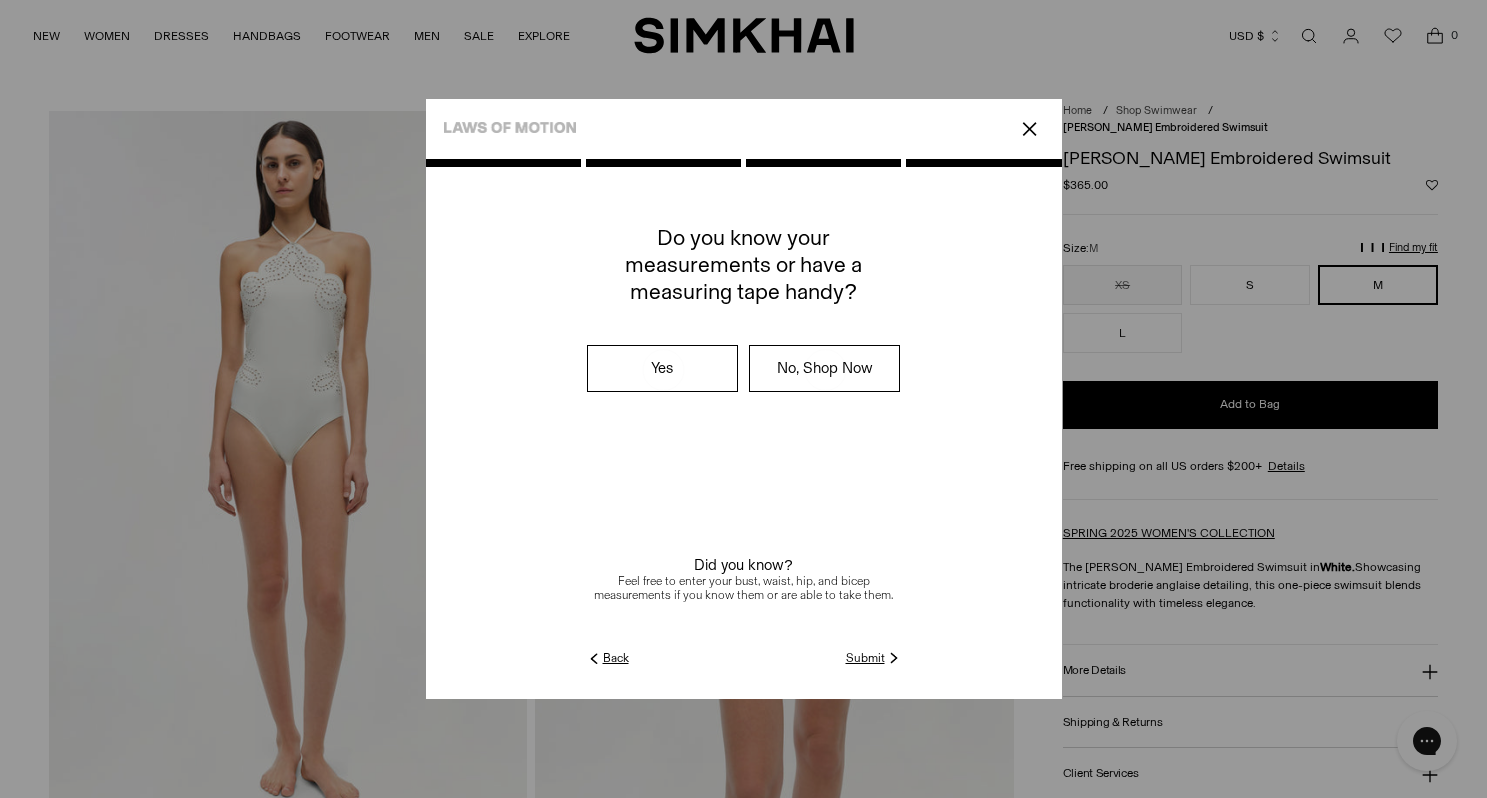 click on "Submit" 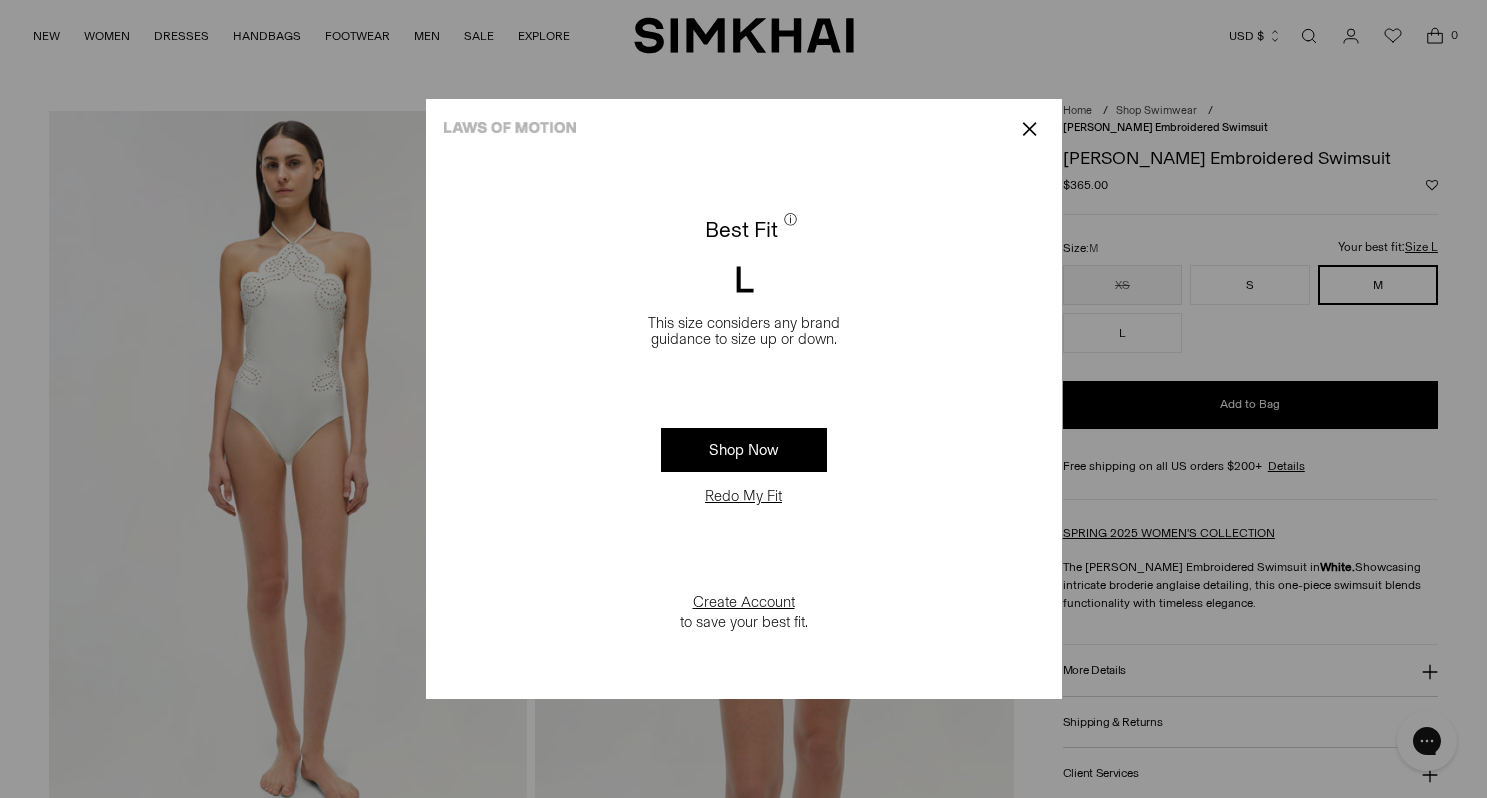 click on "✕" at bounding box center [1029, 129] 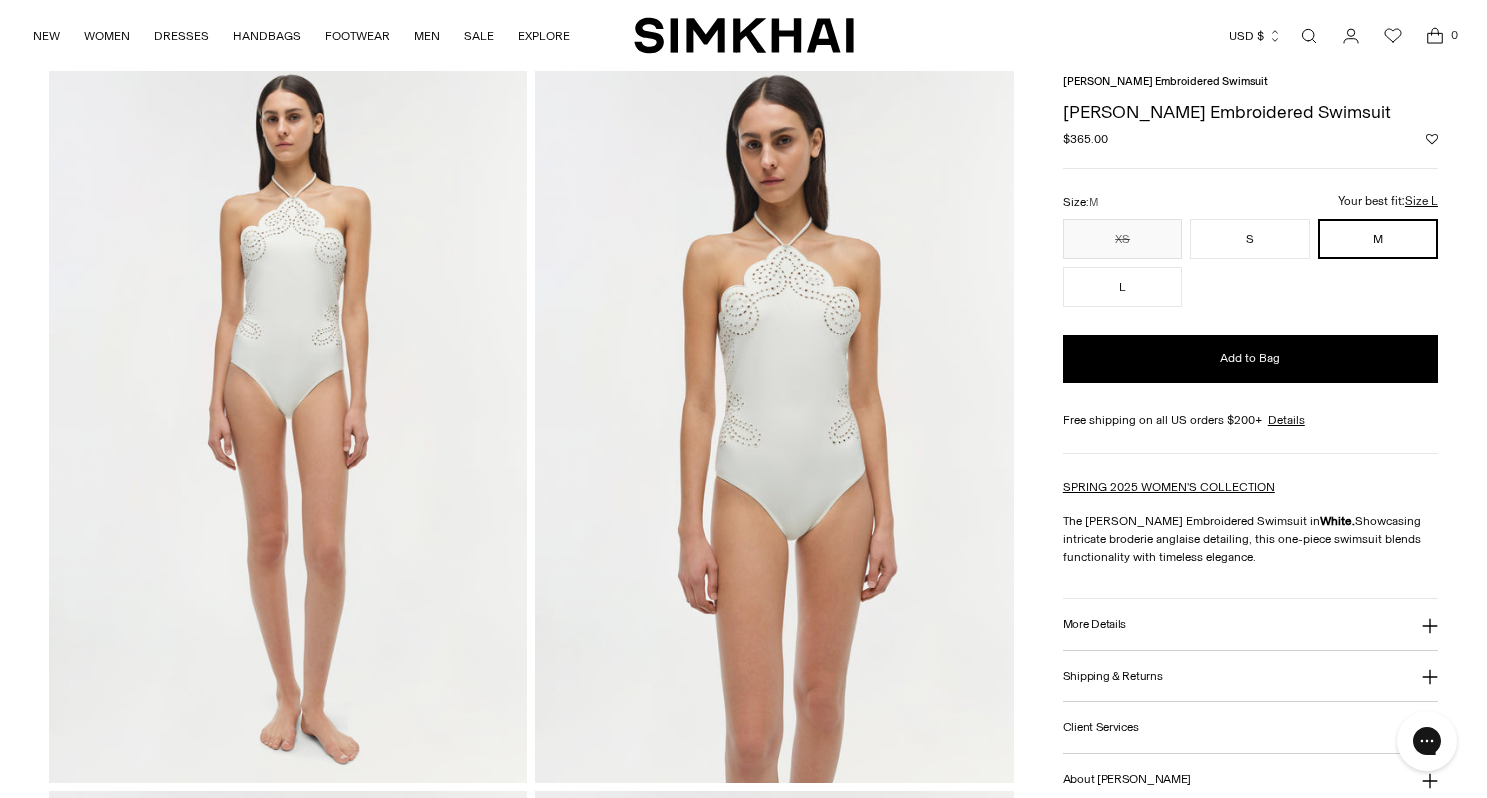 scroll, scrollTop: 49, scrollLeft: 0, axis: vertical 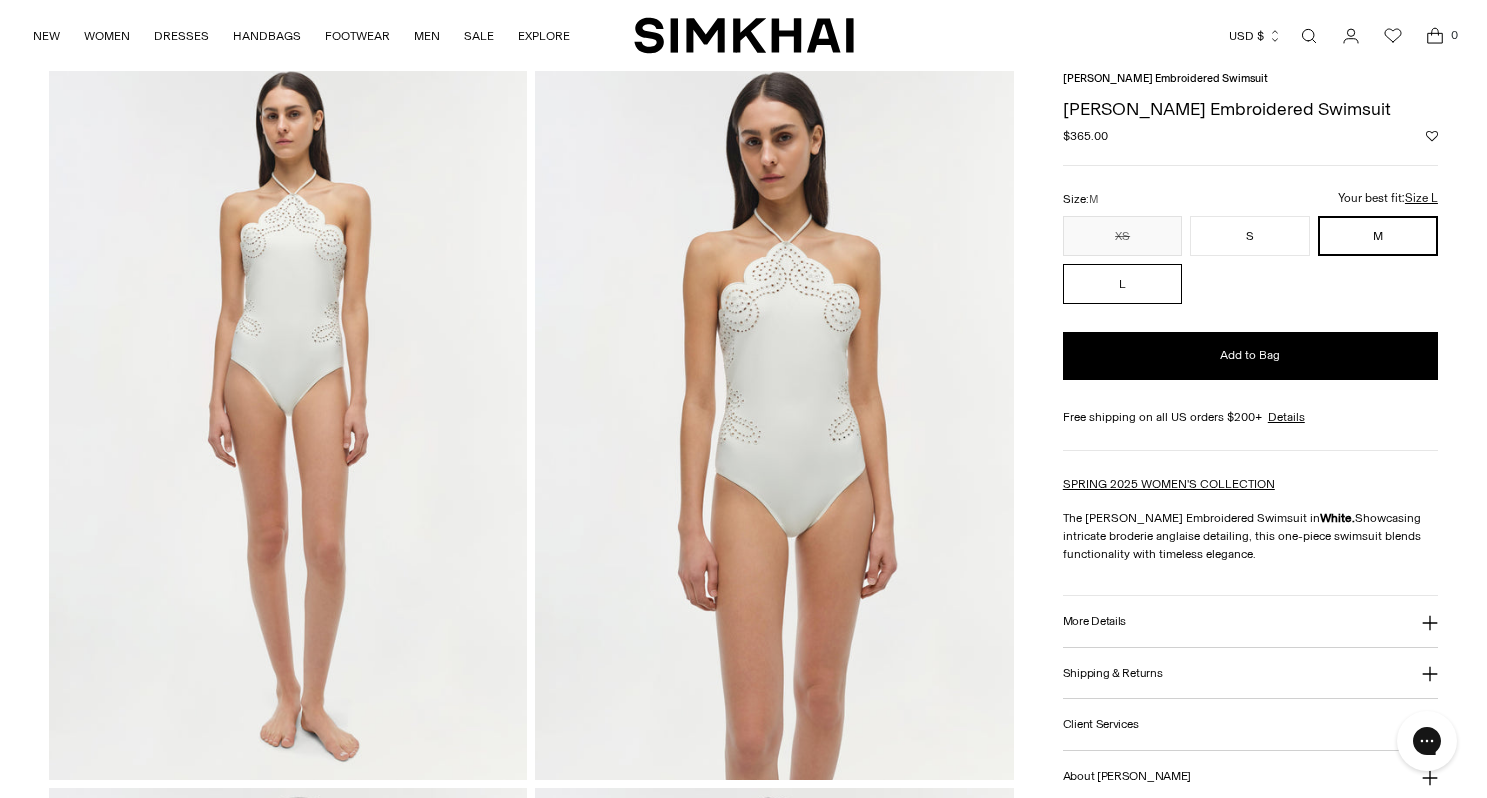click on "L" at bounding box center [1123, 284] 